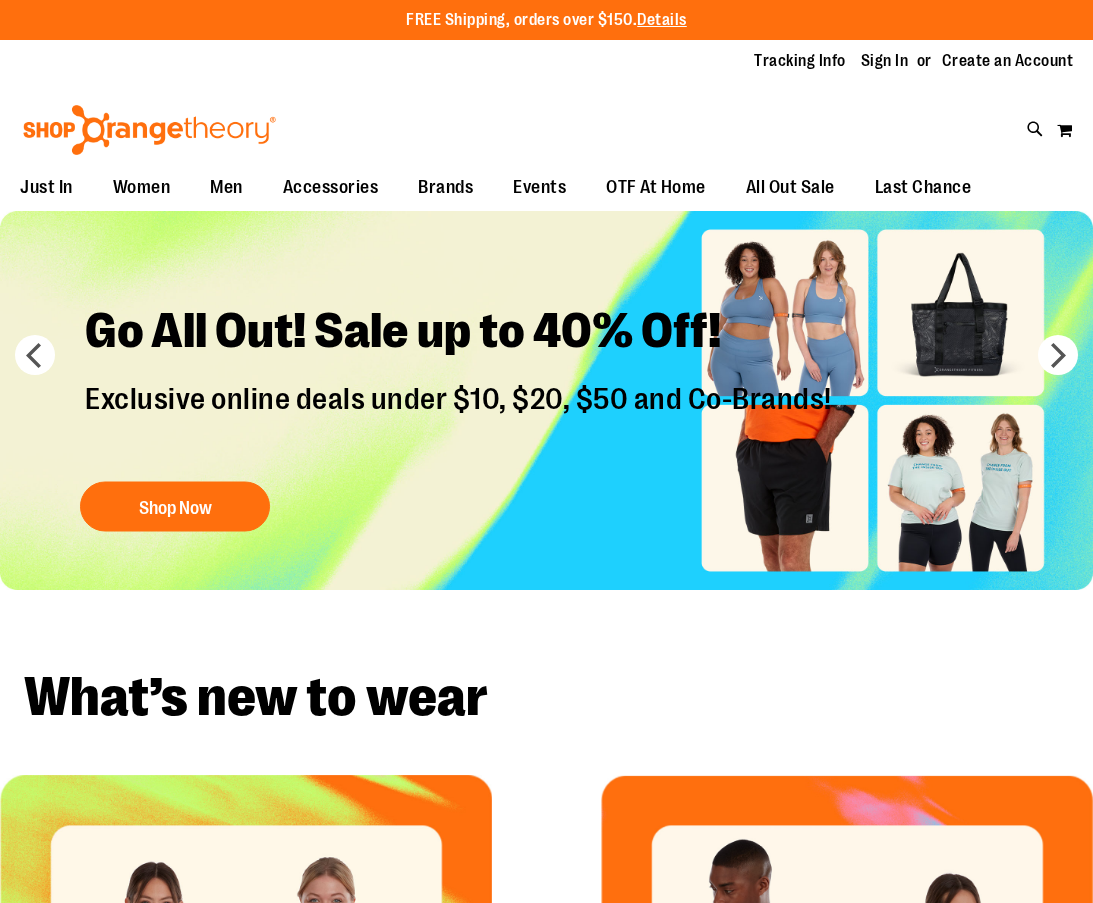 click on "Sign In" at bounding box center (885, 61) 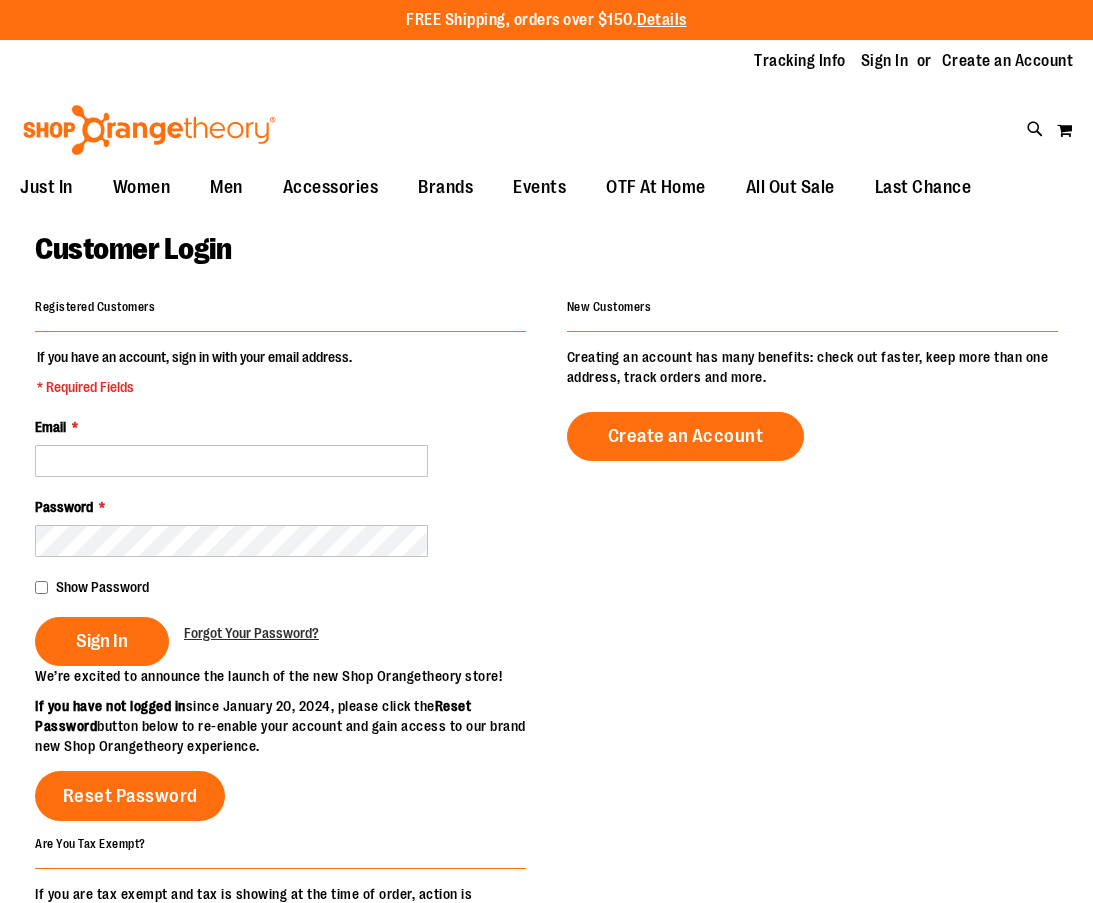 scroll, scrollTop: 0, scrollLeft: 0, axis: both 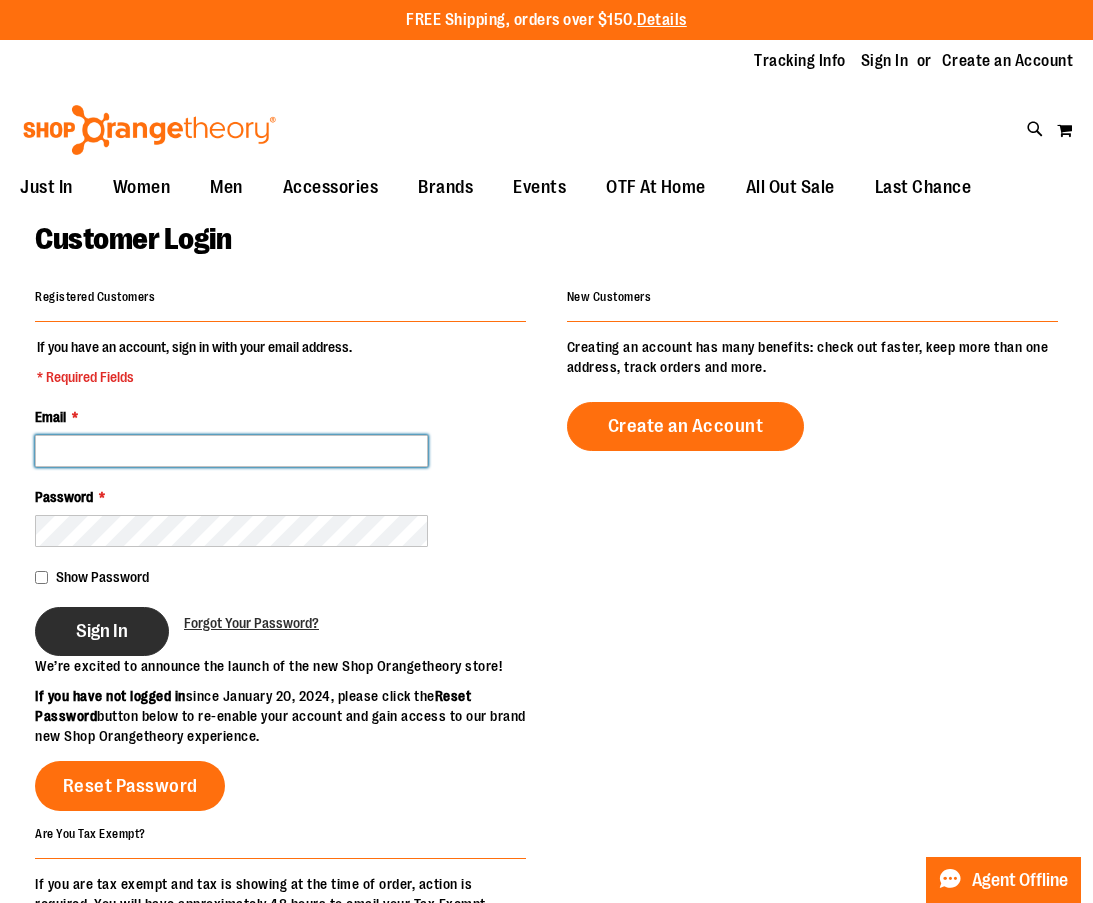 type on "**********" 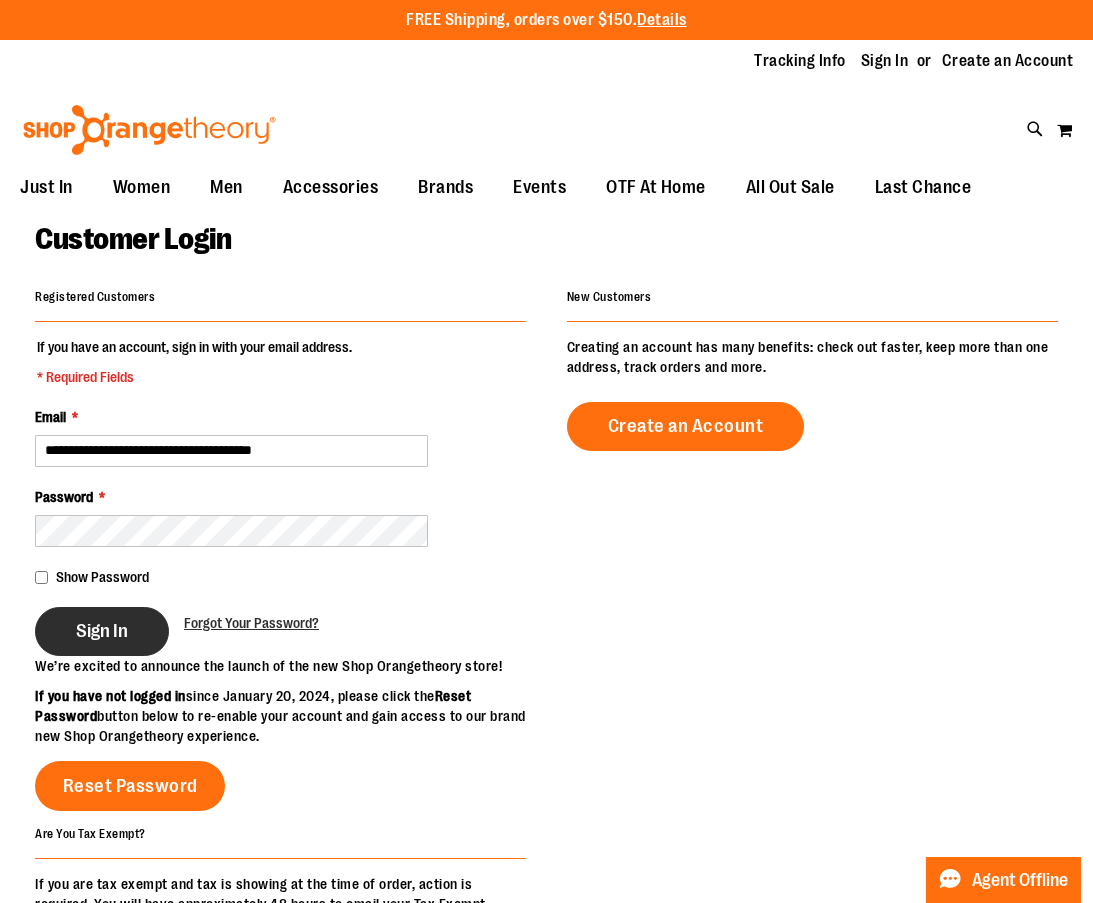 type on "**********" 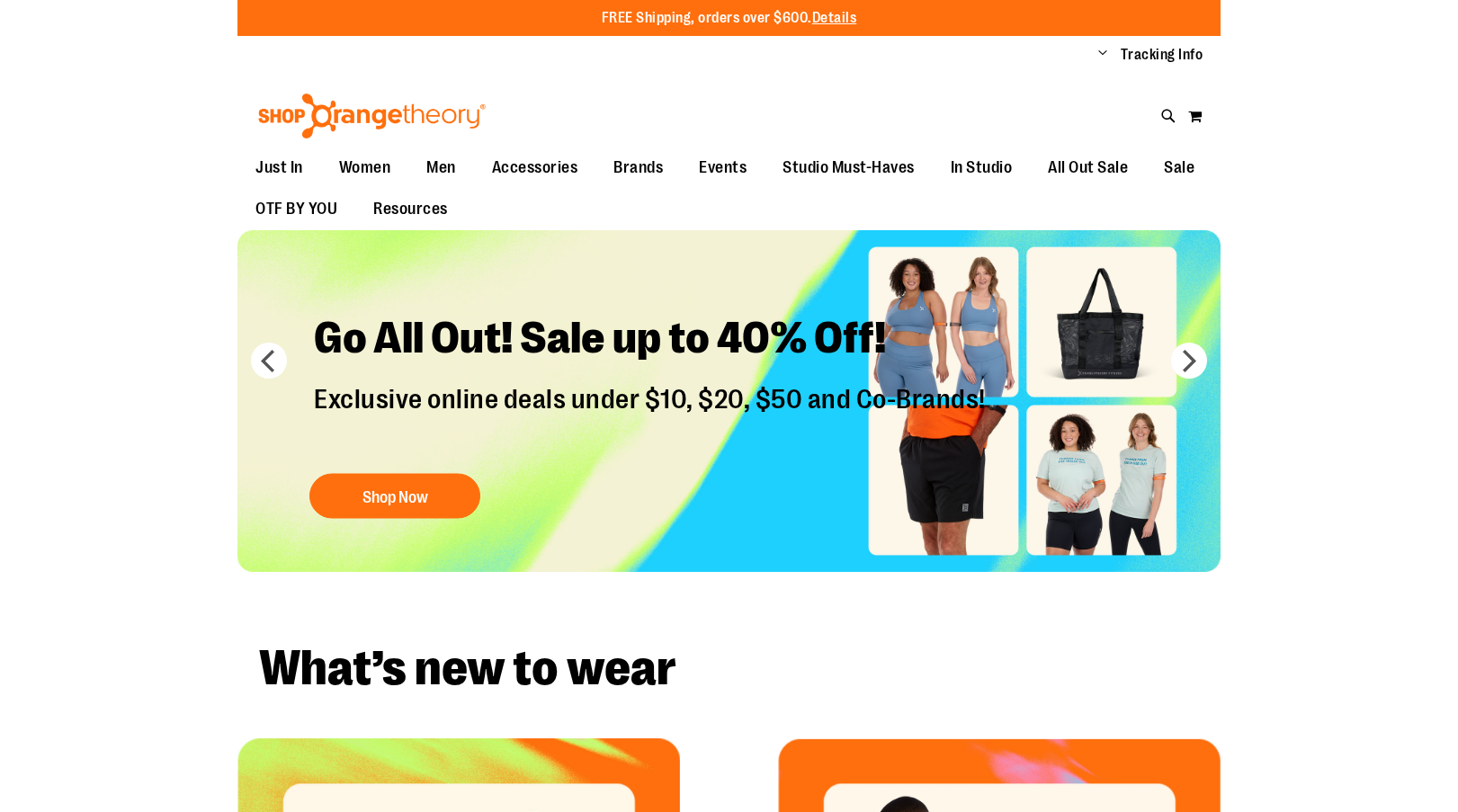 scroll, scrollTop: 0, scrollLeft: 0, axis: both 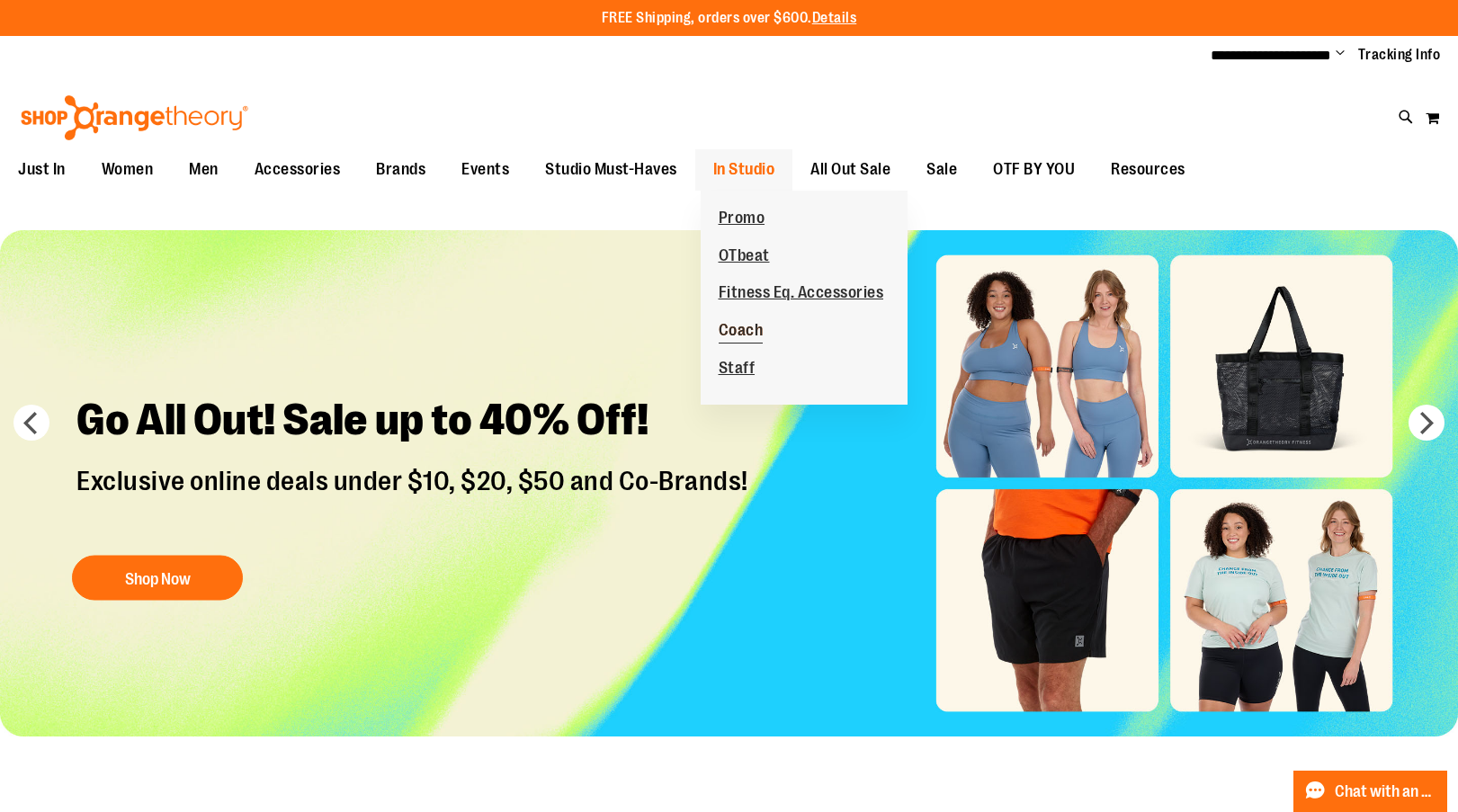 type on "**********" 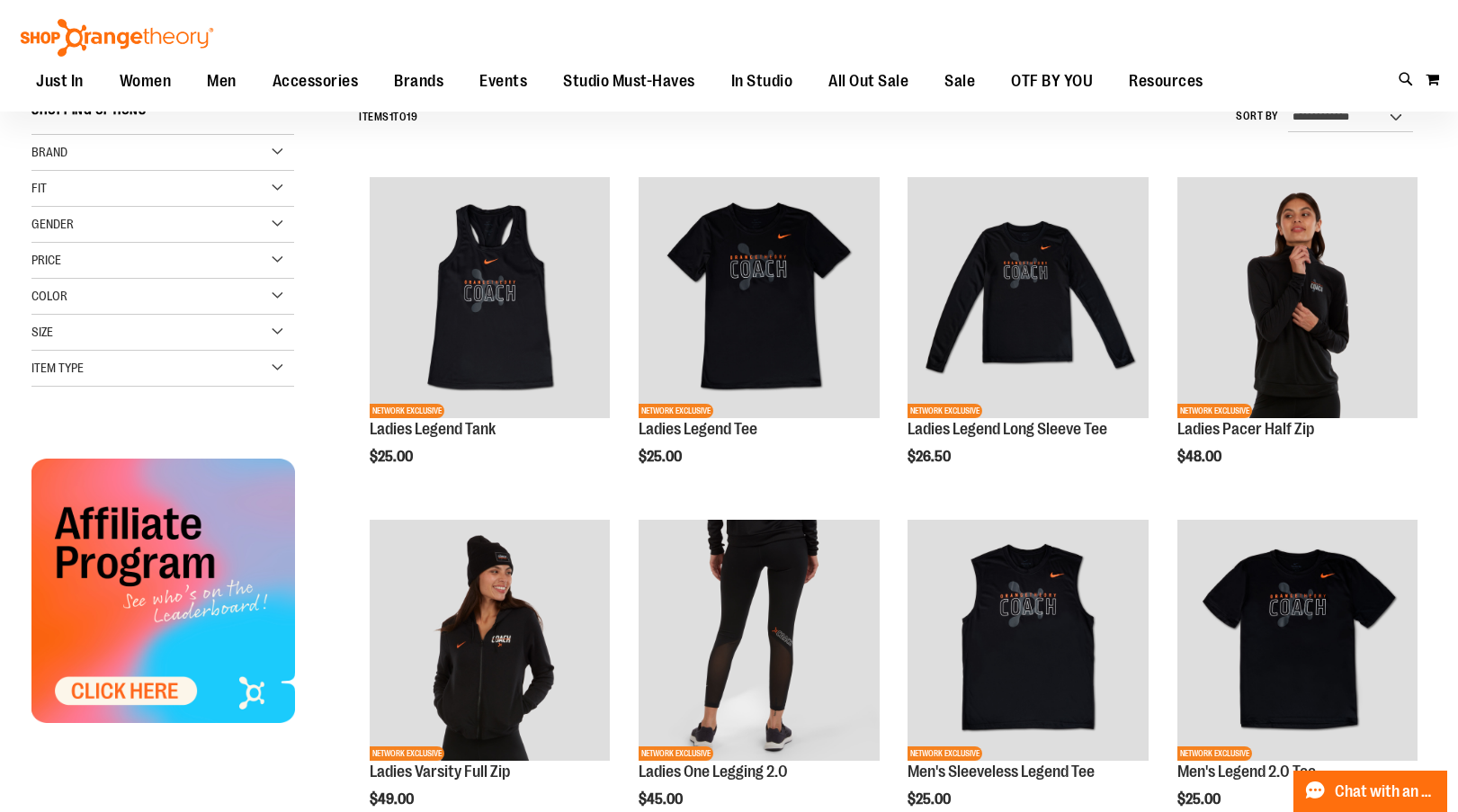 scroll, scrollTop: 89, scrollLeft: 0, axis: vertical 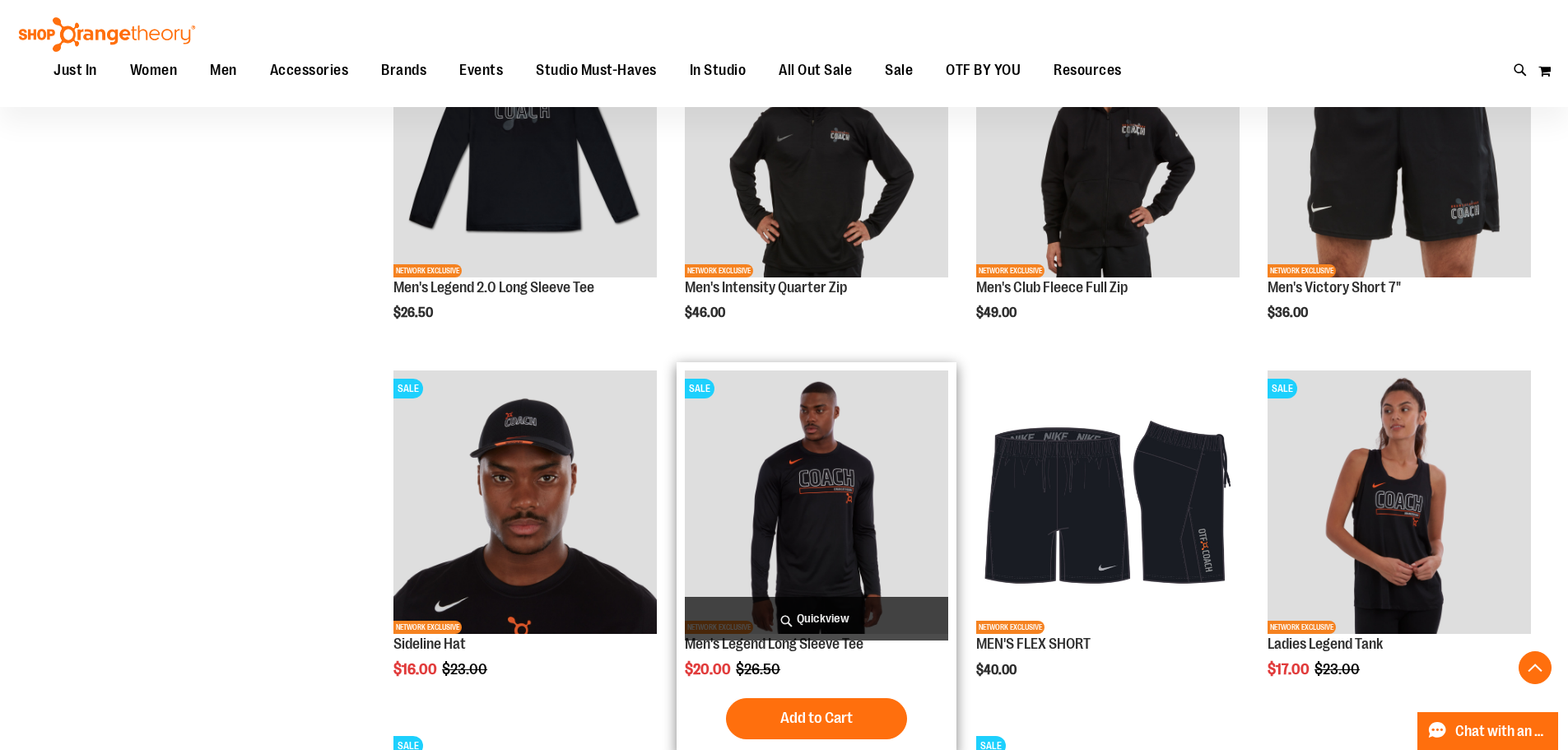type on "**********" 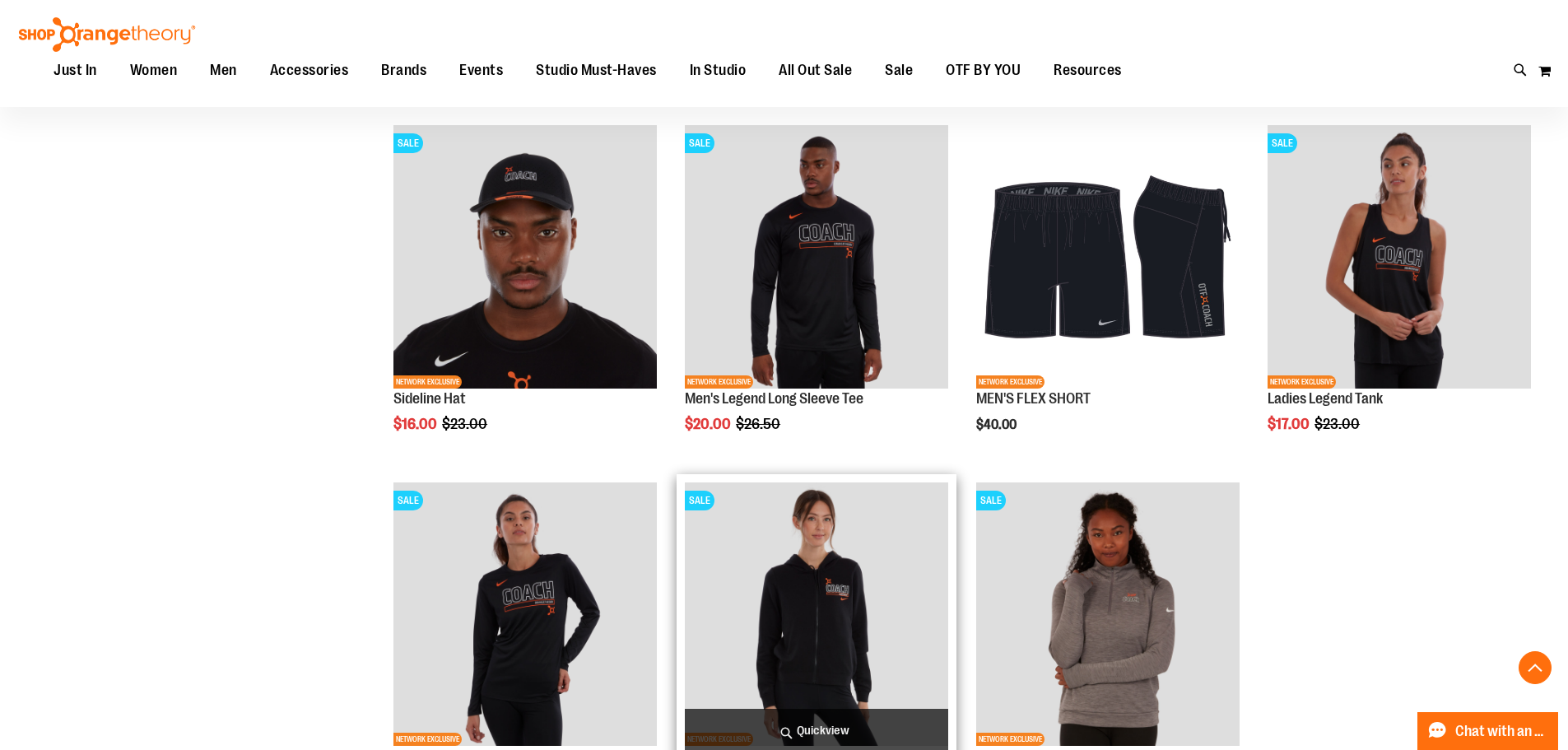 scroll, scrollTop: 1274, scrollLeft: 0, axis: vertical 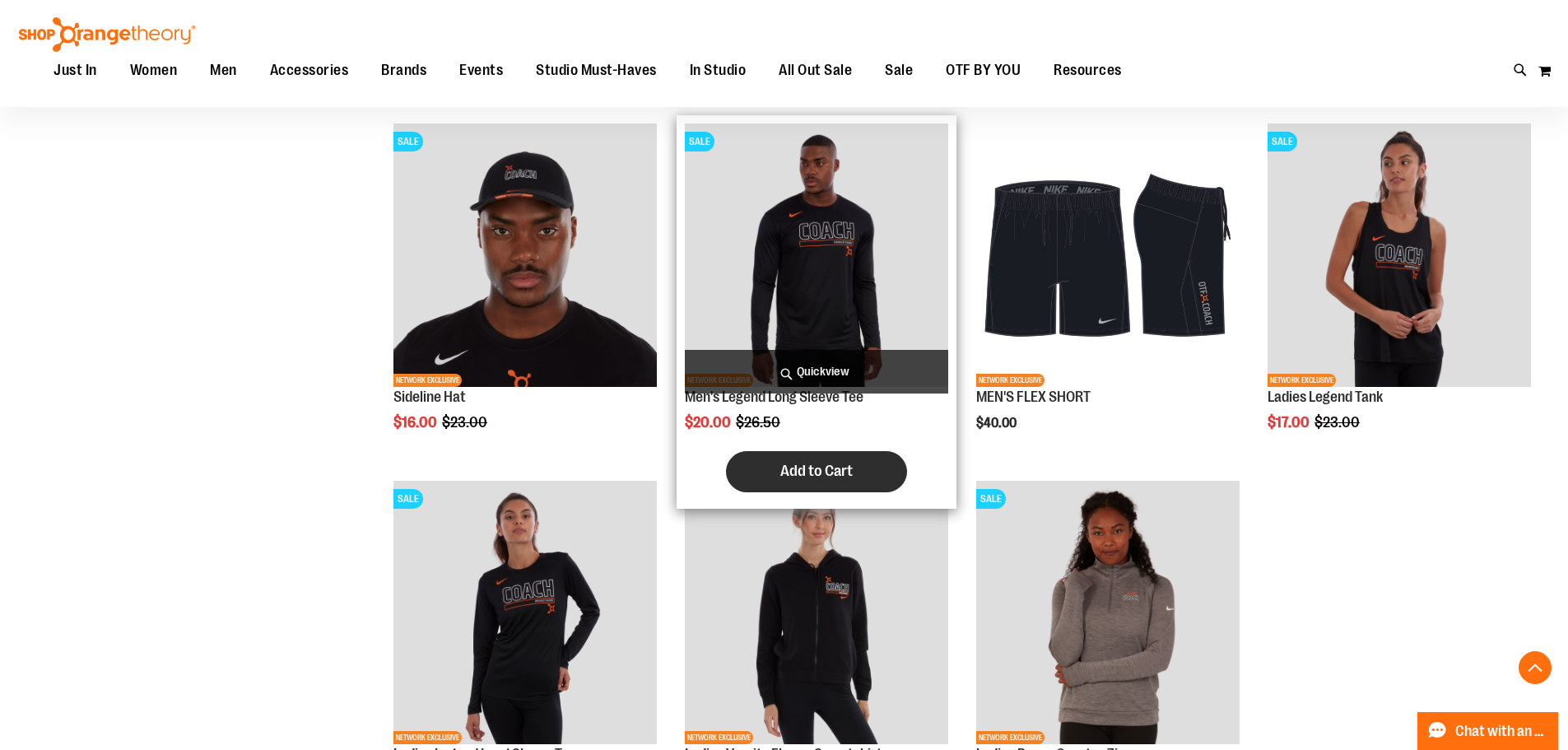 click on "Add to Cart" at bounding box center [817, 471] 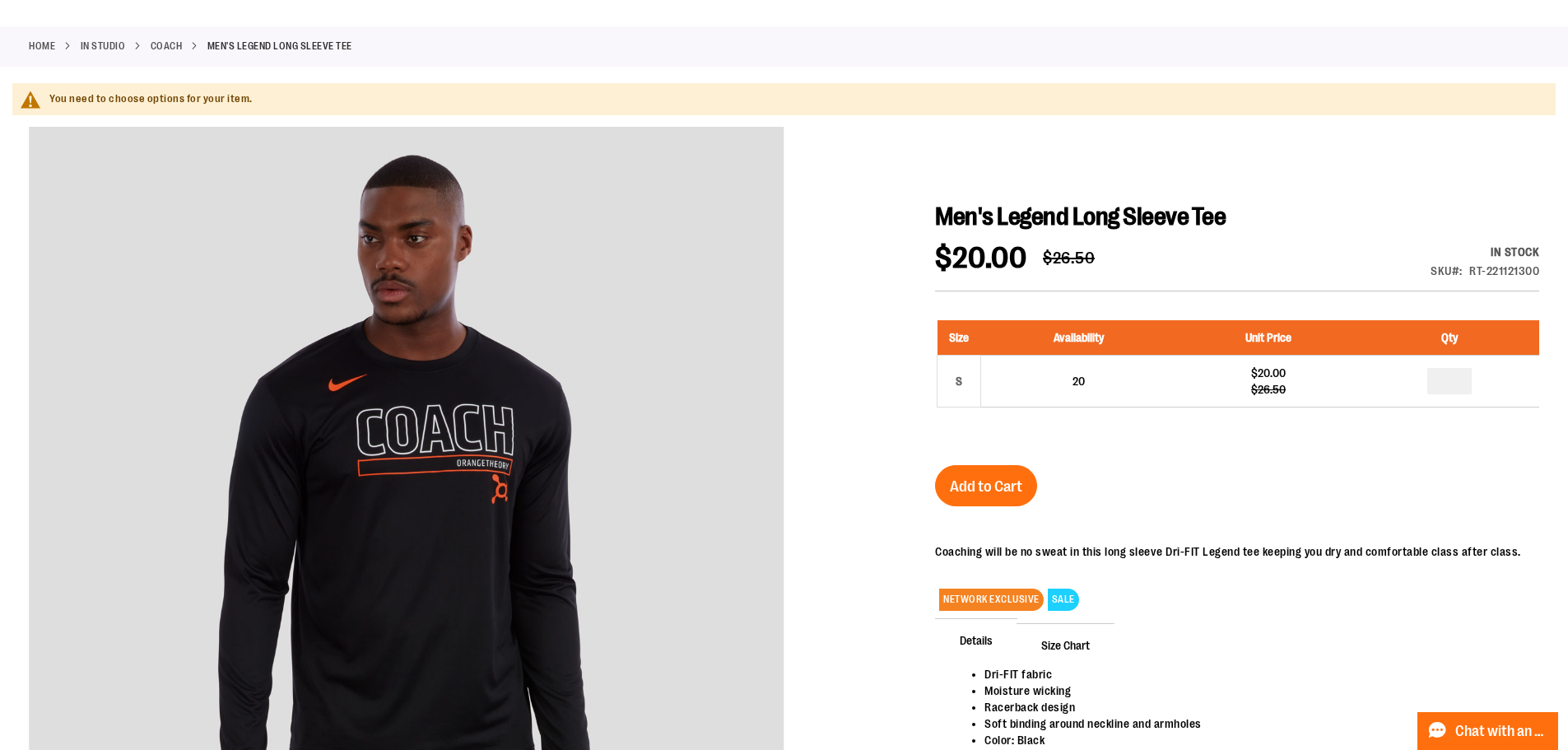 scroll, scrollTop: 0, scrollLeft: 0, axis: both 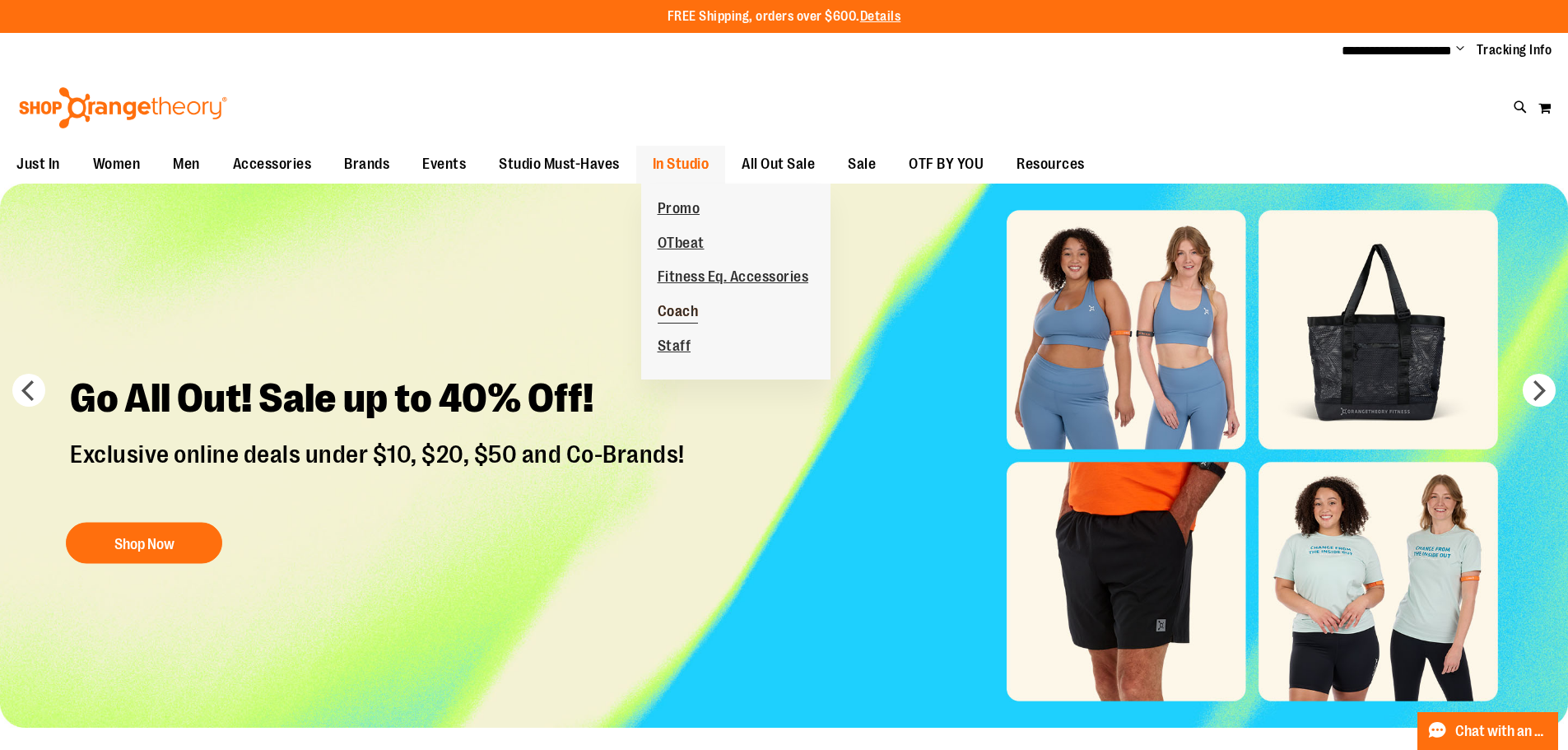 type on "**********" 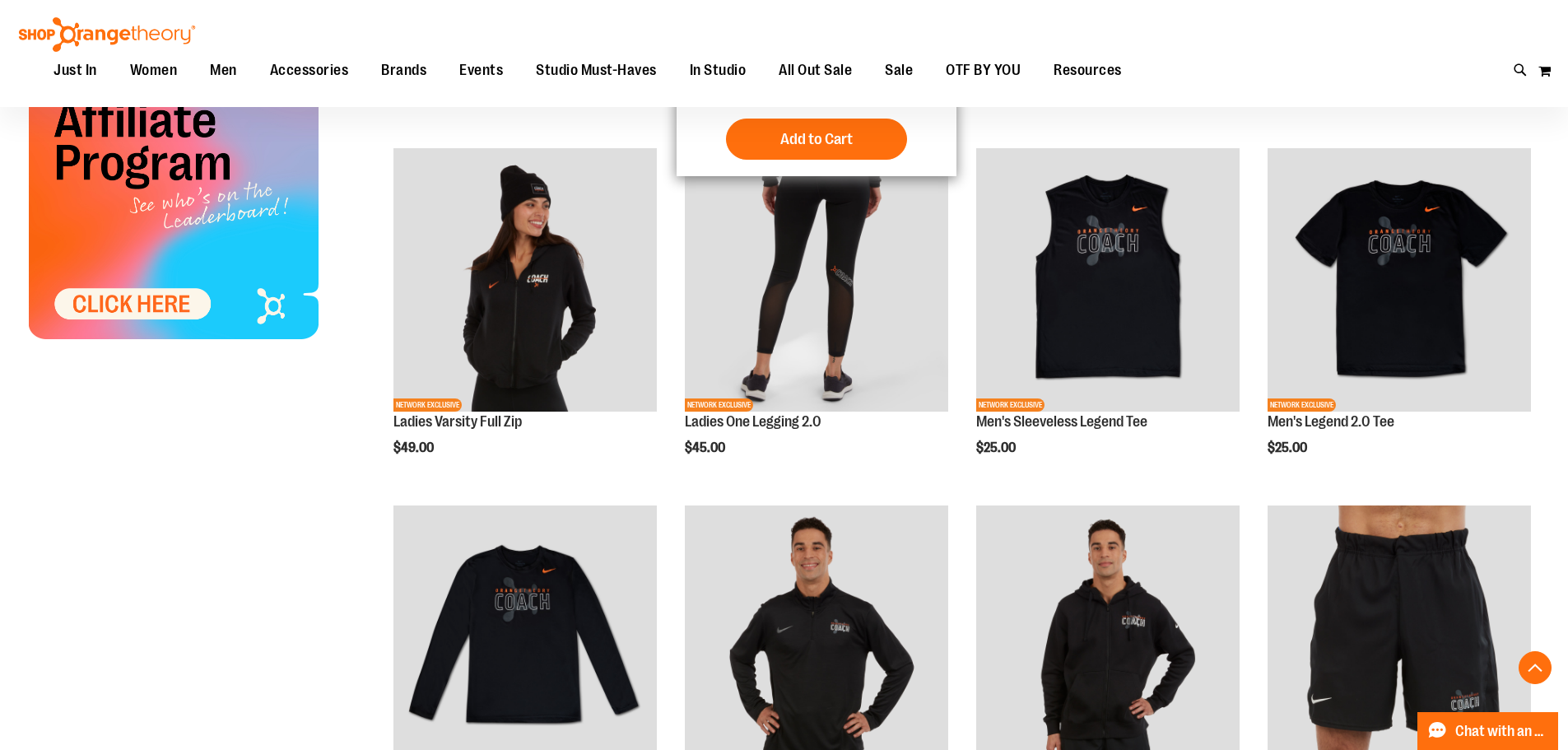 scroll, scrollTop: 575, scrollLeft: 0, axis: vertical 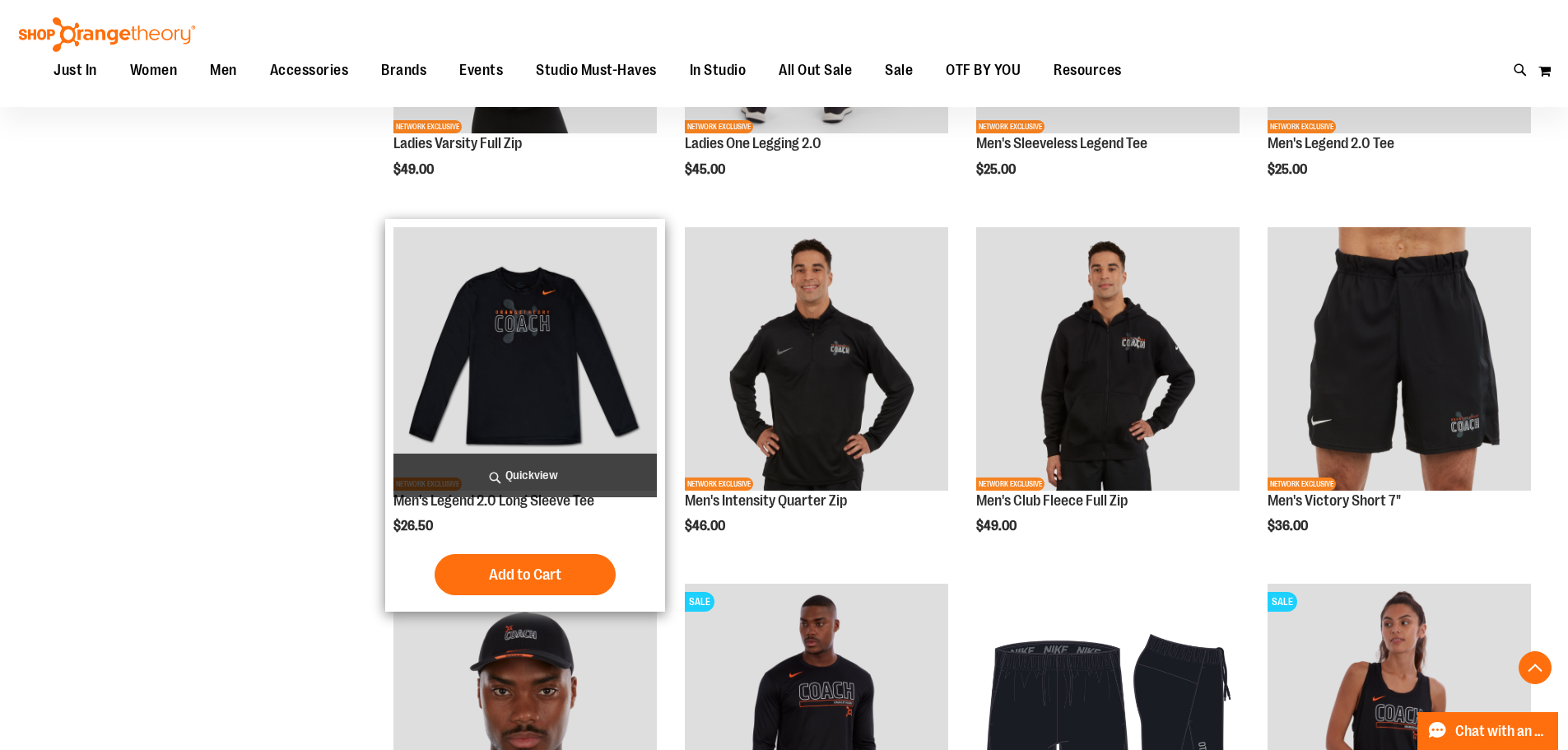 type on "**********" 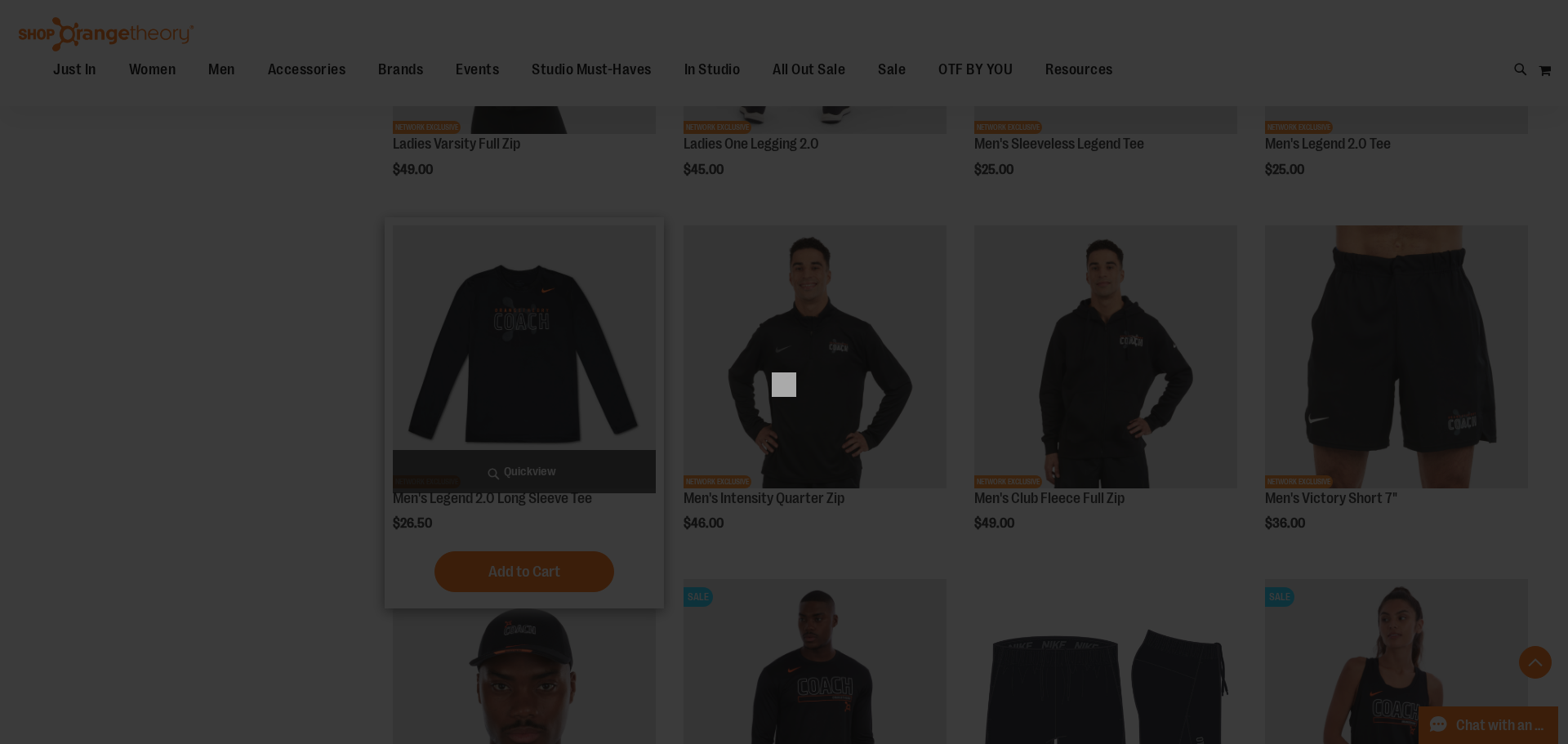 scroll, scrollTop: 0, scrollLeft: 0, axis: both 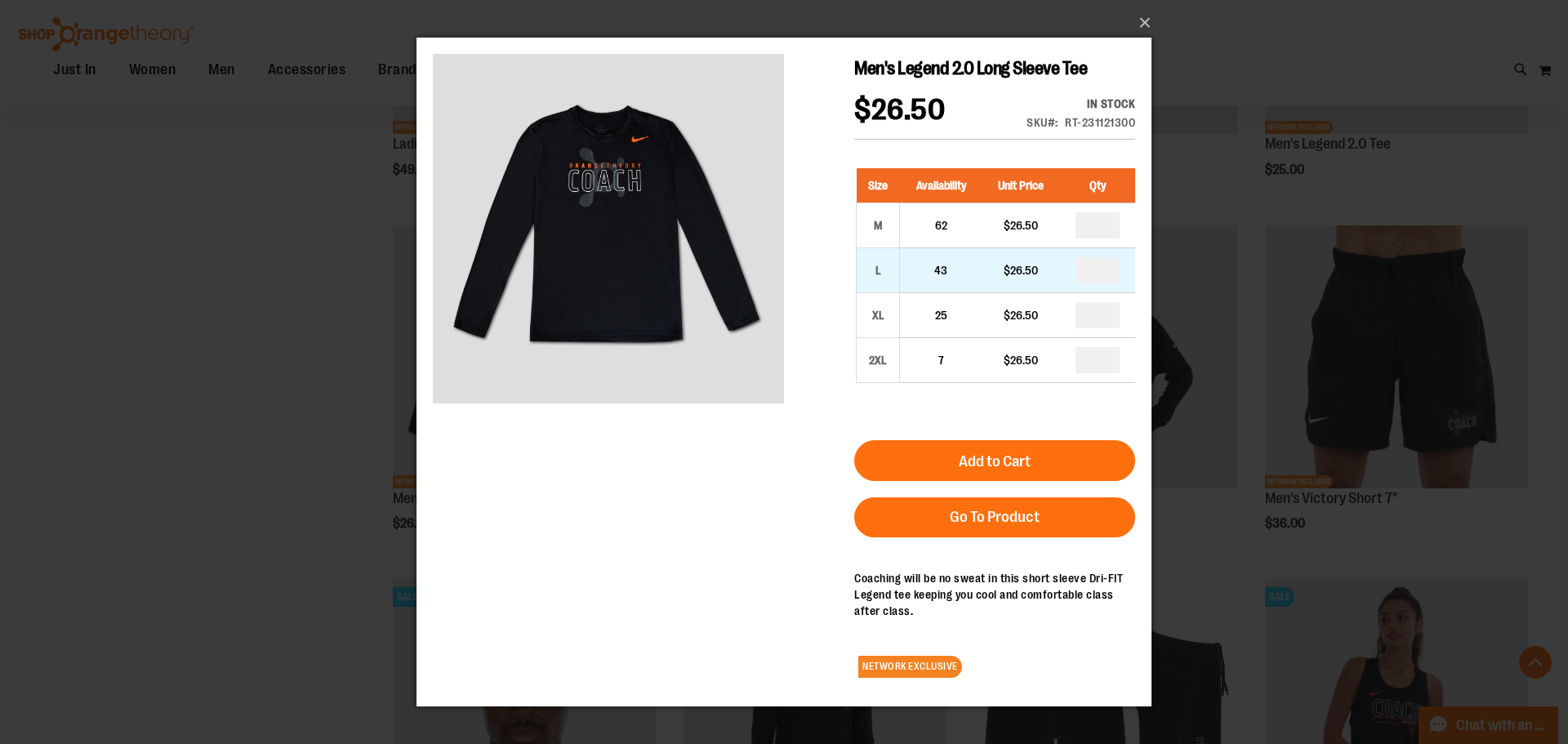 drag, startPoint x: 1118, startPoint y: 255, endPoint x: 1103, endPoint y: 265, distance: 18.027756 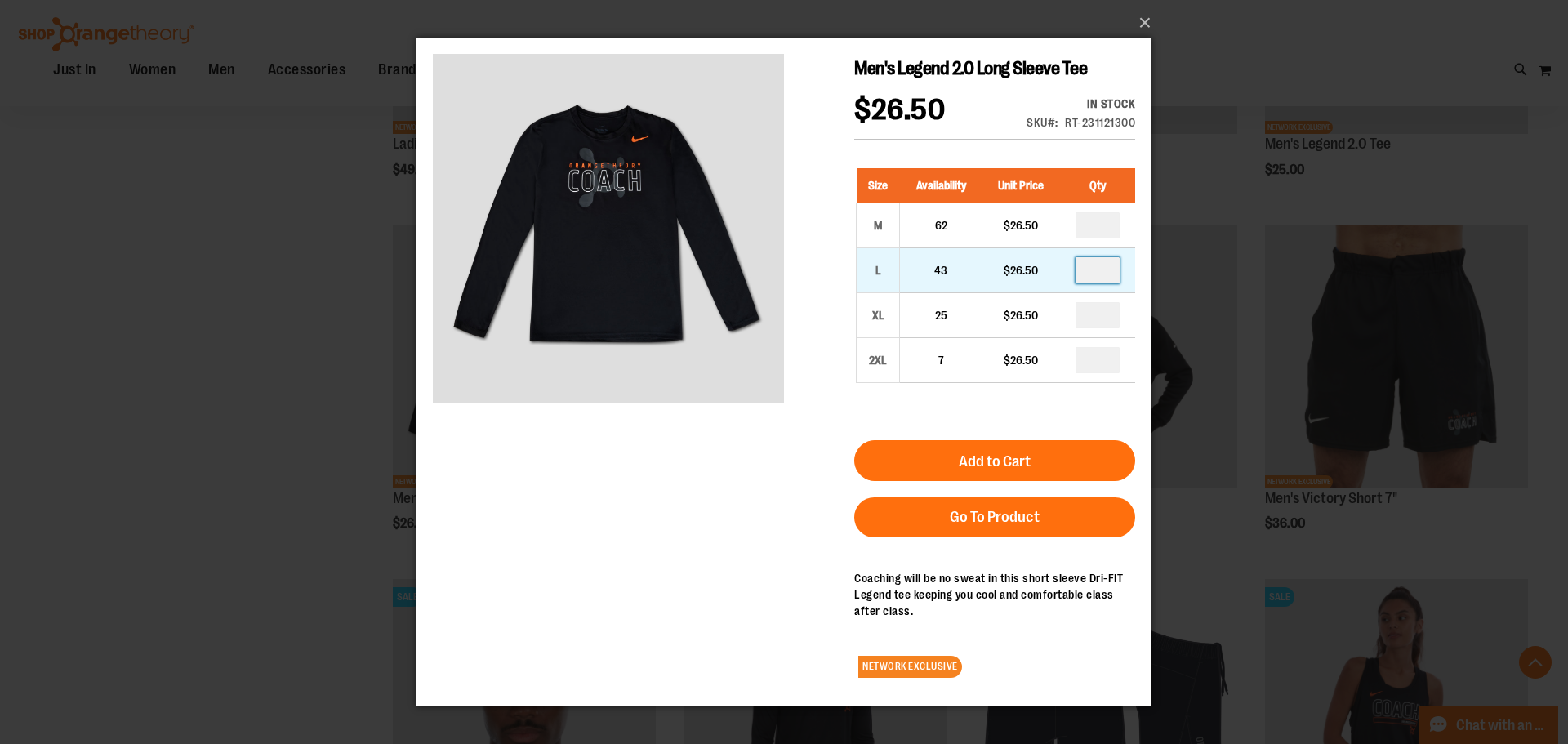 drag, startPoint x: 1101, startPoint y: 268, endPoint x: 1089, endPoint y: 272, distance: 12.649111 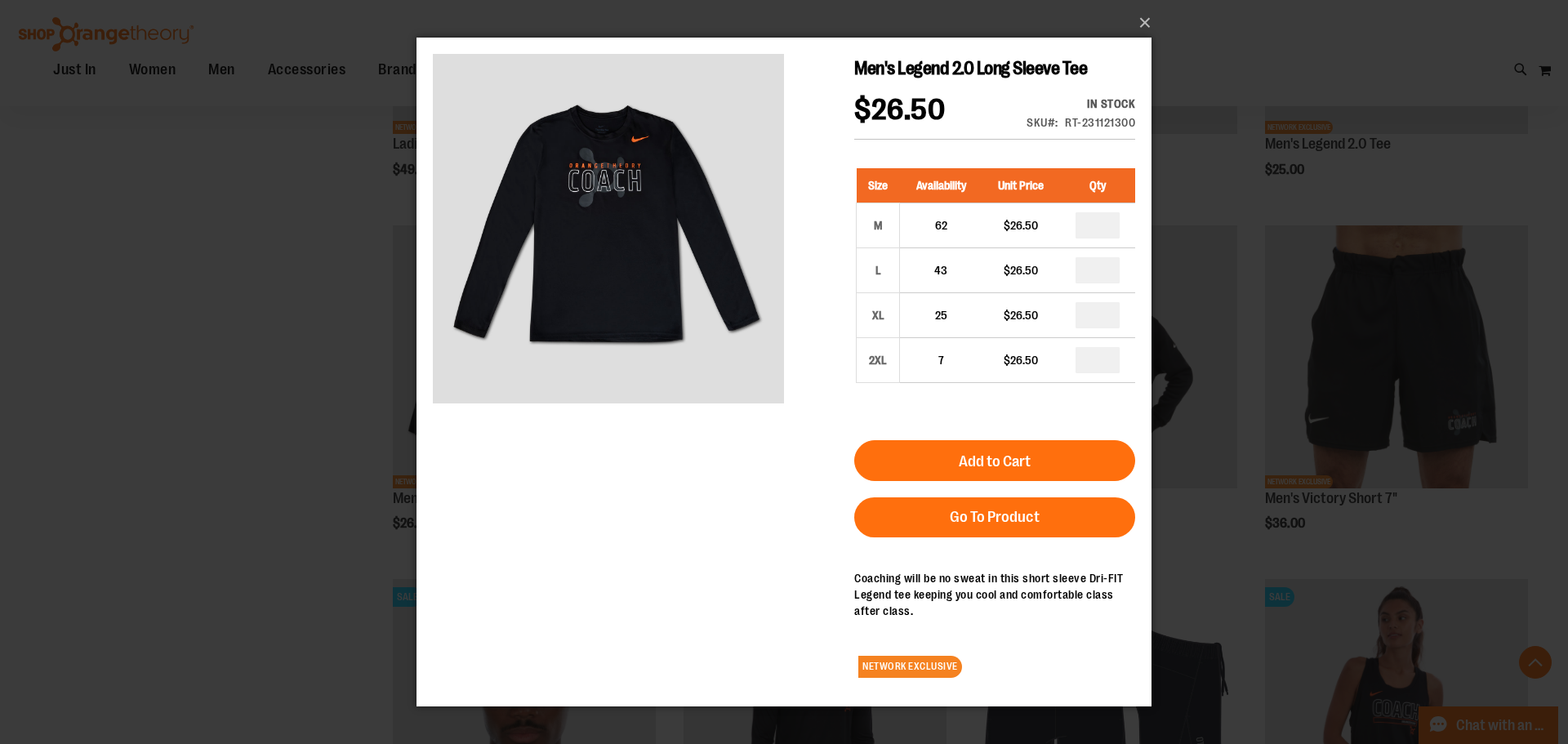 click on "Size
Availability
Unit Price
Qty
M
62
$26.50
*
L
43" at bounding box center [995, 287] 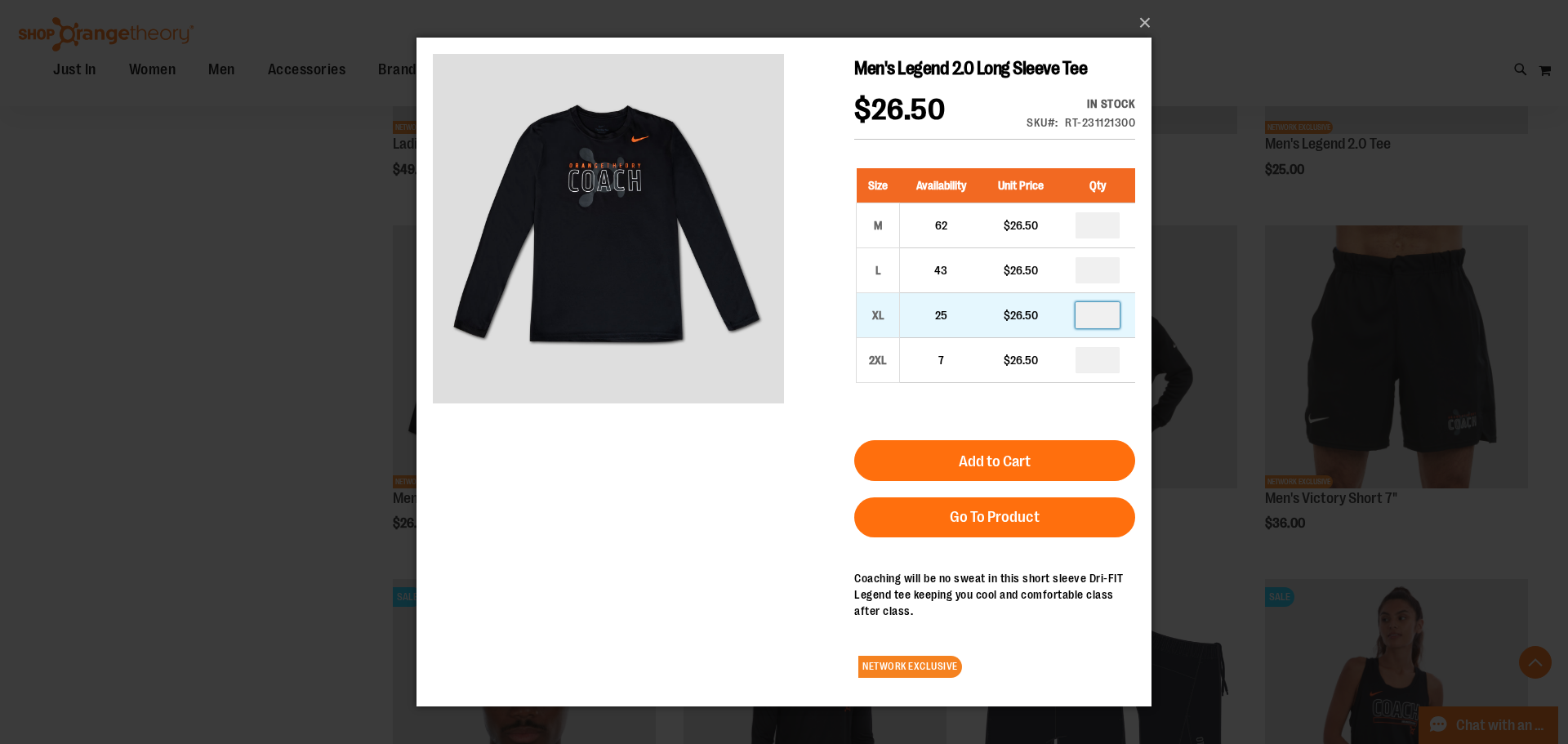 drag, startPoint x: 1102, startPoint y: 318, endPoint x: 1082, endPoint y: 318, distance: 20 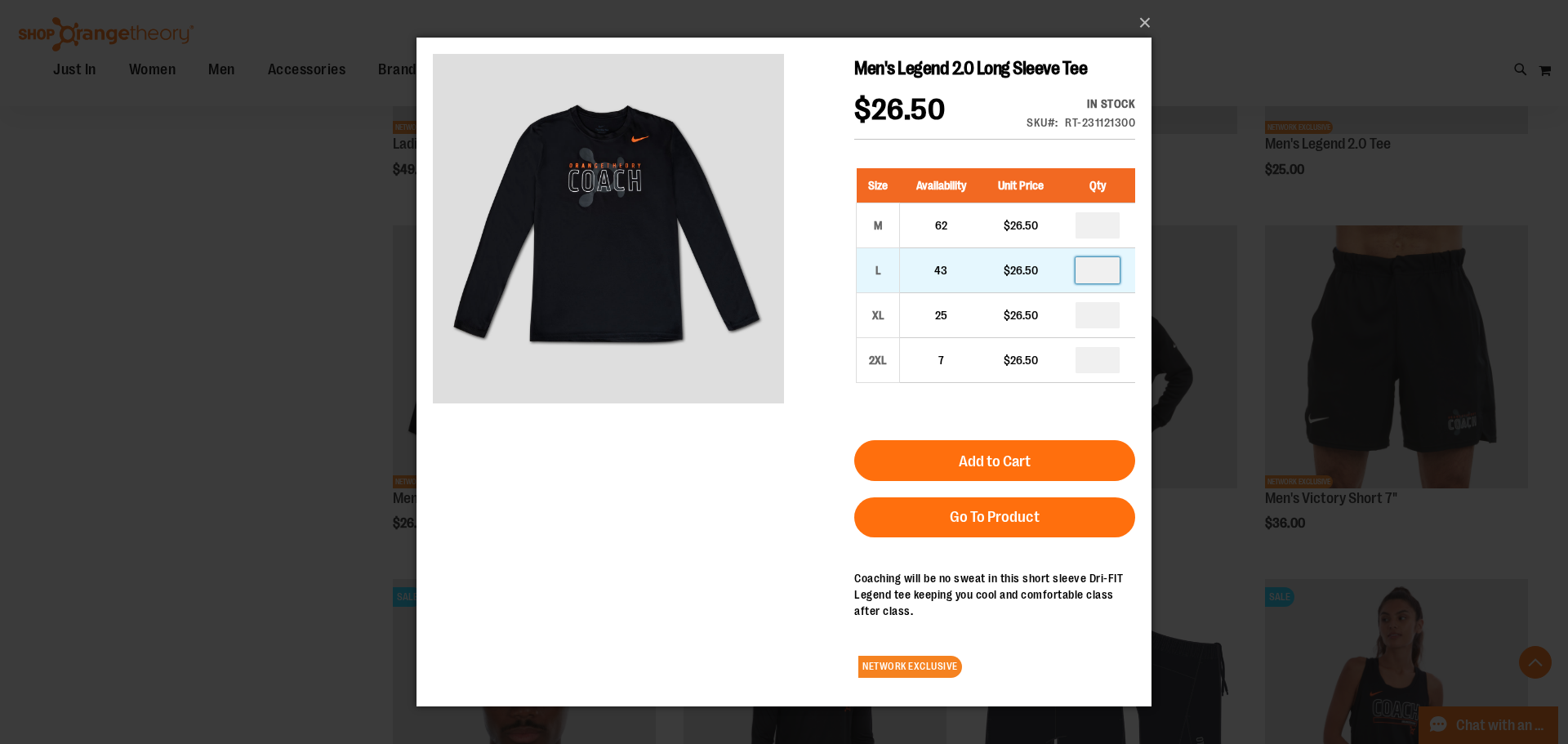 type on "*" 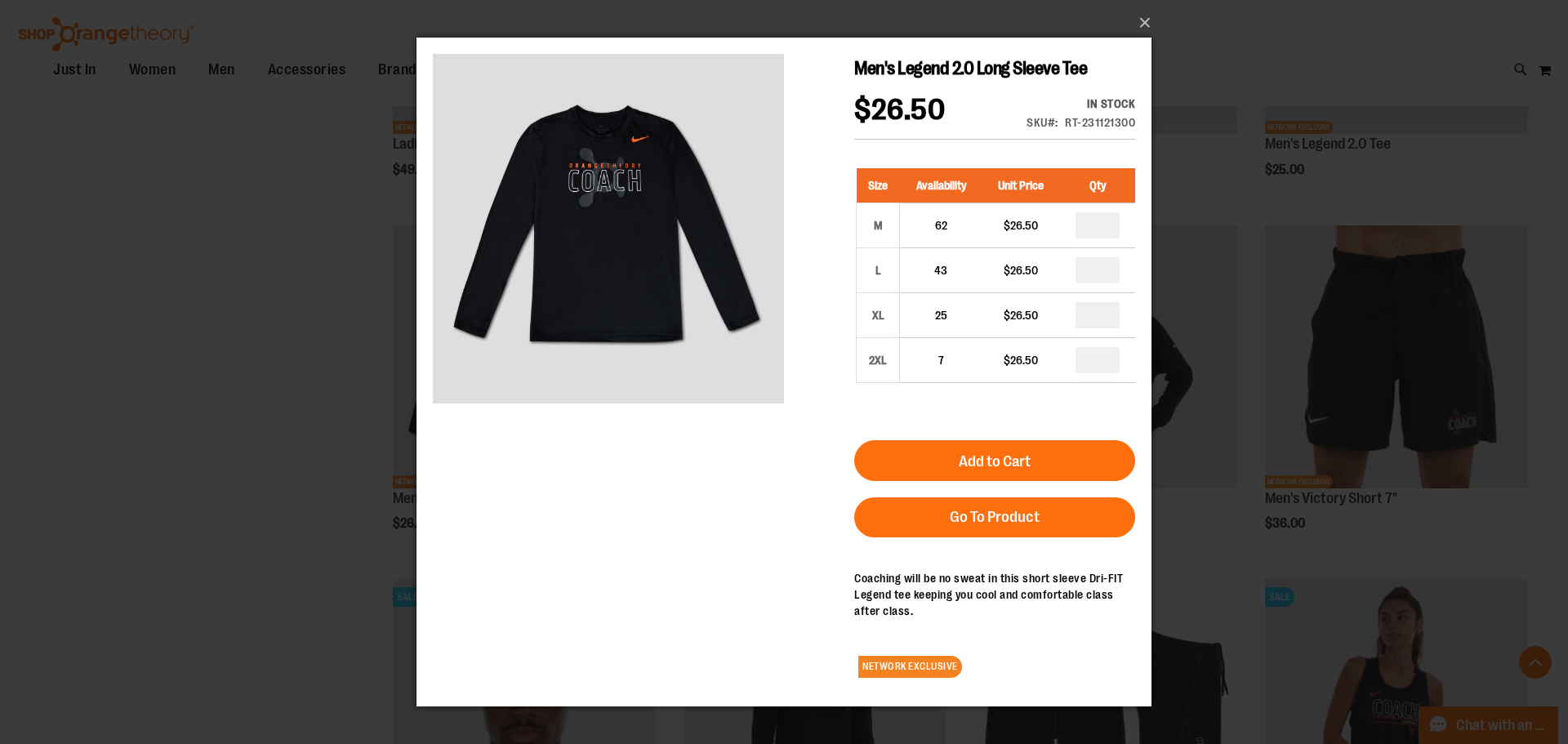 click on "Size
Availability
Unit Price
Qty
M
62
$26.50
*
L
43" at bounding box center [995, 287] 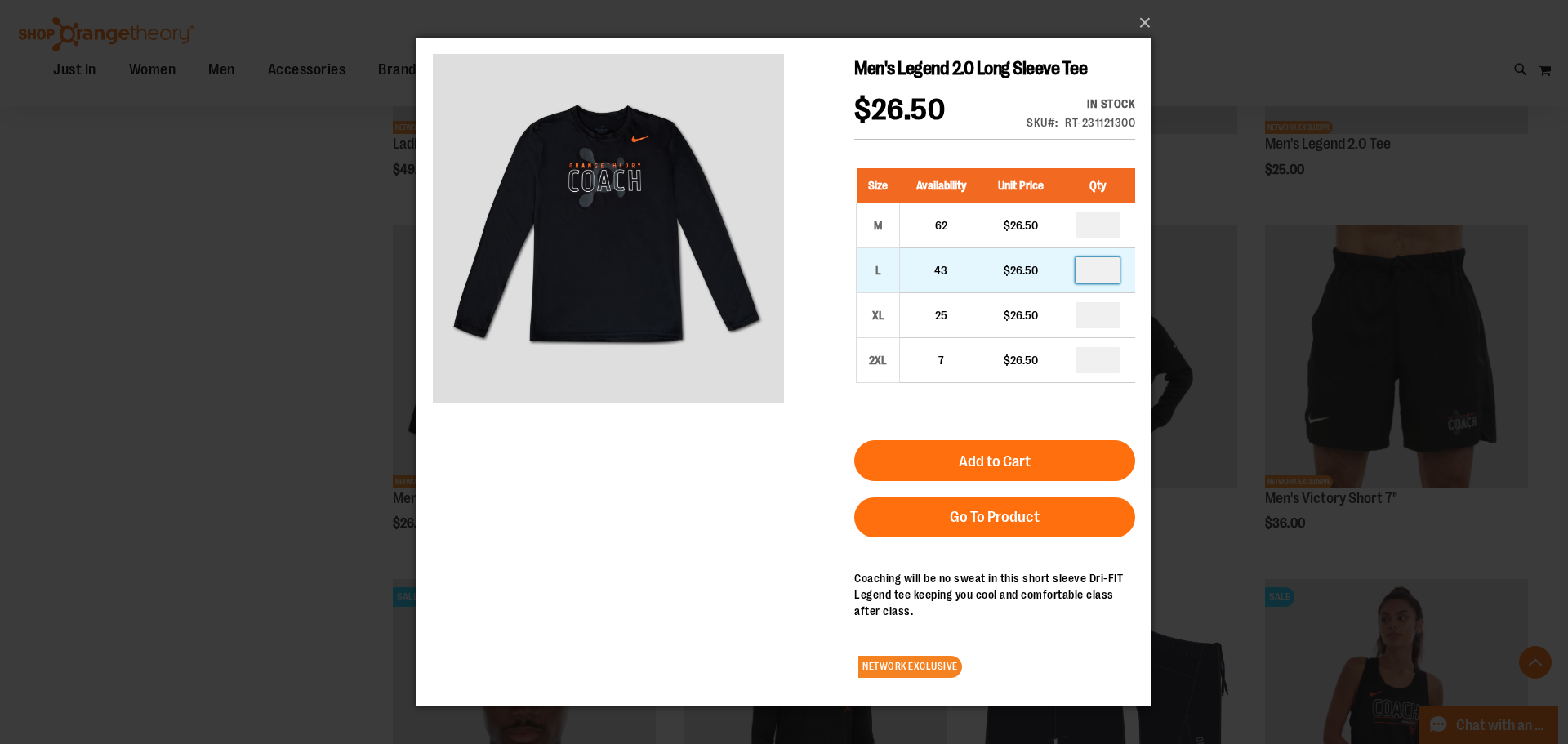 drag, startPoint x: 1115, startPoint y: 265, endPoint x: 1043, endPoint y: 275, distance: 72.69113 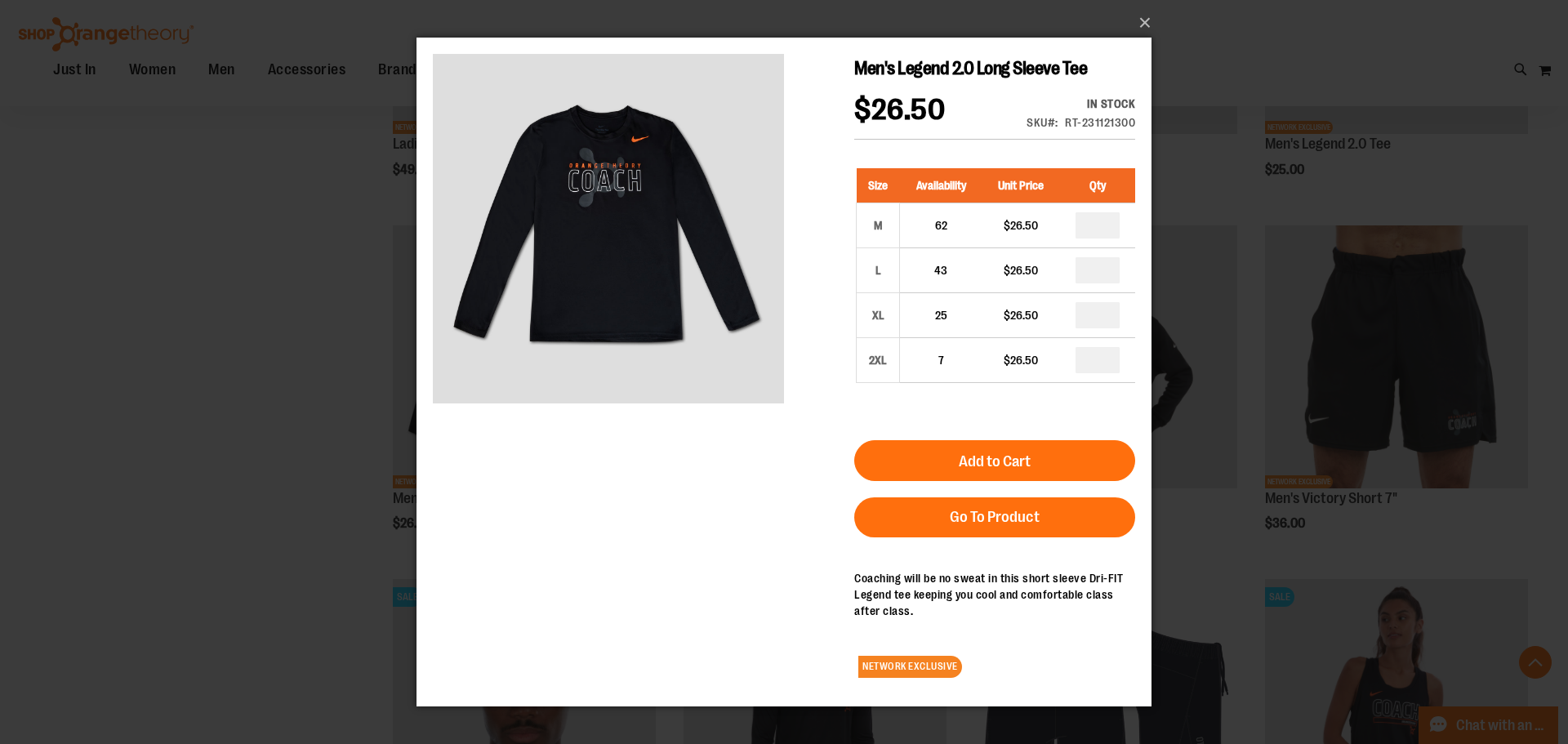 click on "Size
Availability
Unit Price
Qty
M
62
$26.50
*
L
43" at bounding box center (995, 287) 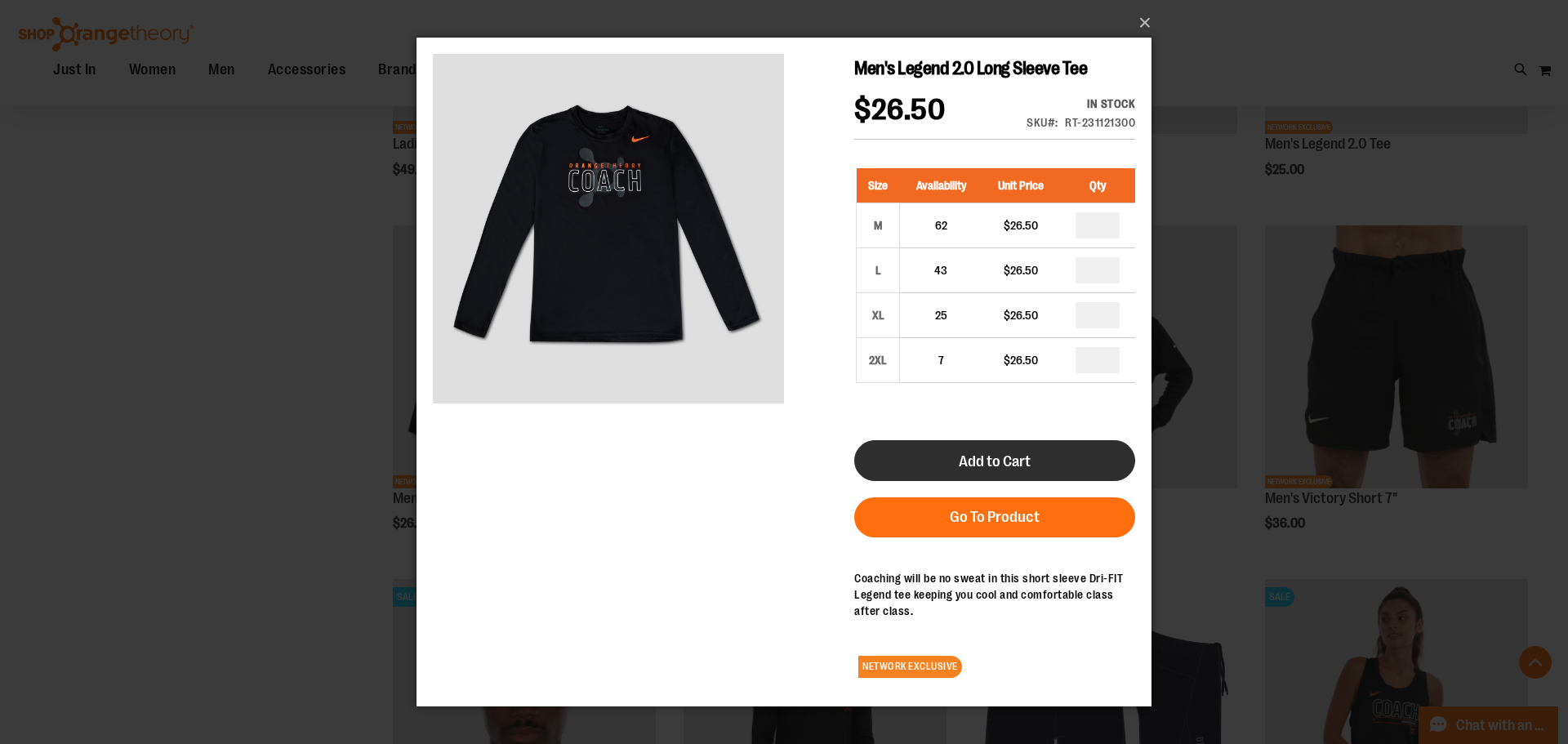 click on "Add to Cart" at bounding box center (995, 461) 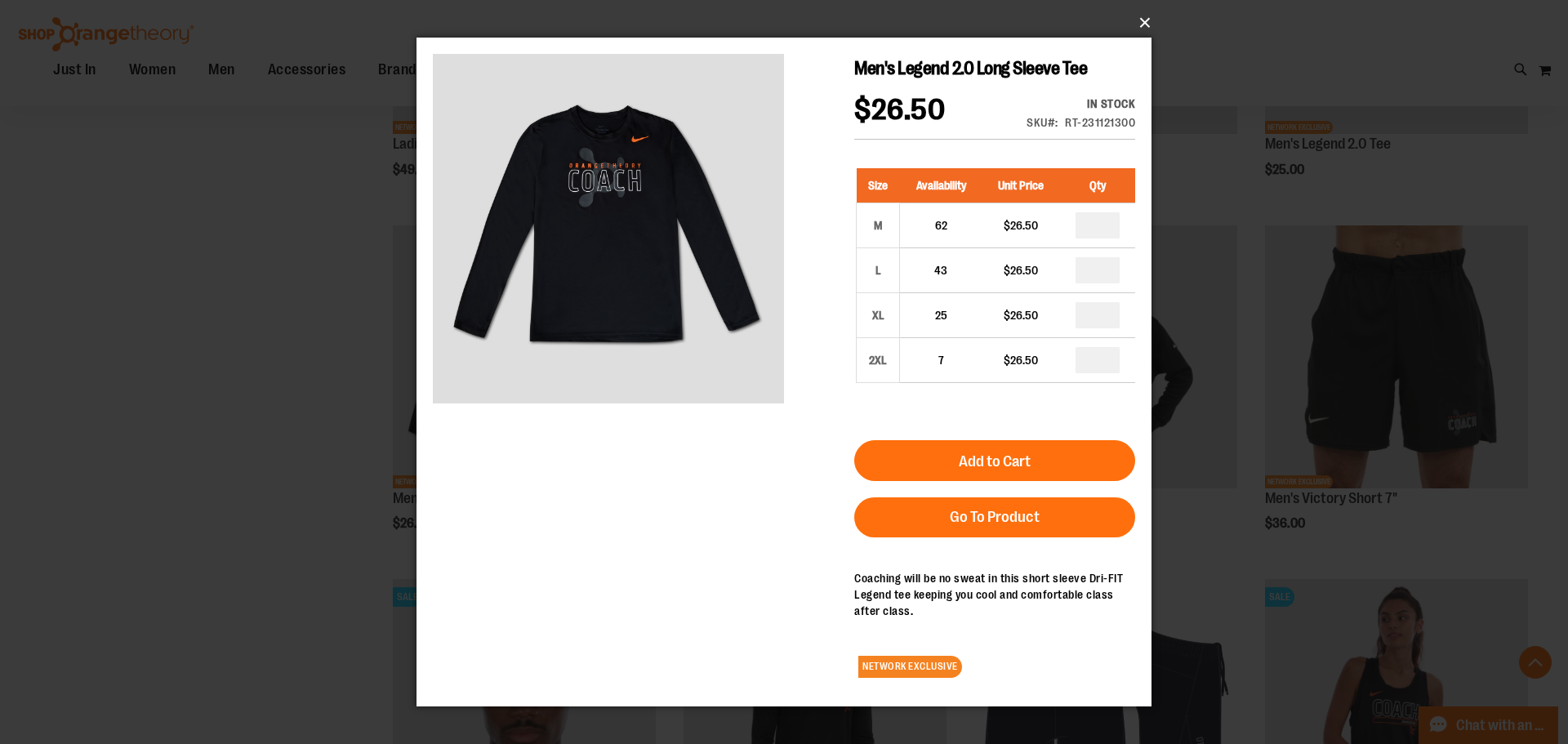 click on "×" at bounding box center (789, 23) 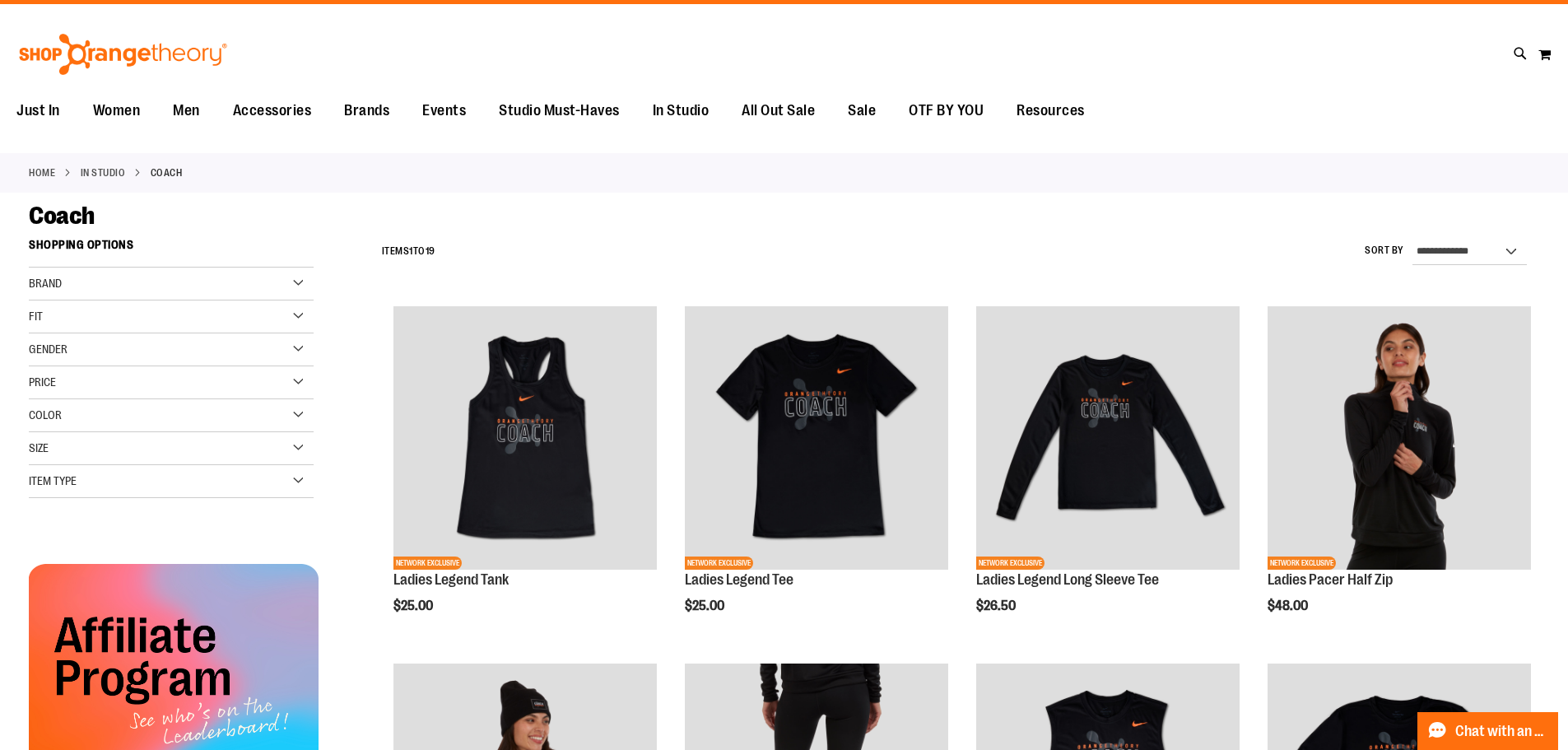 scroll, scrollTop: 0, scrollLeft: 0, axis: both 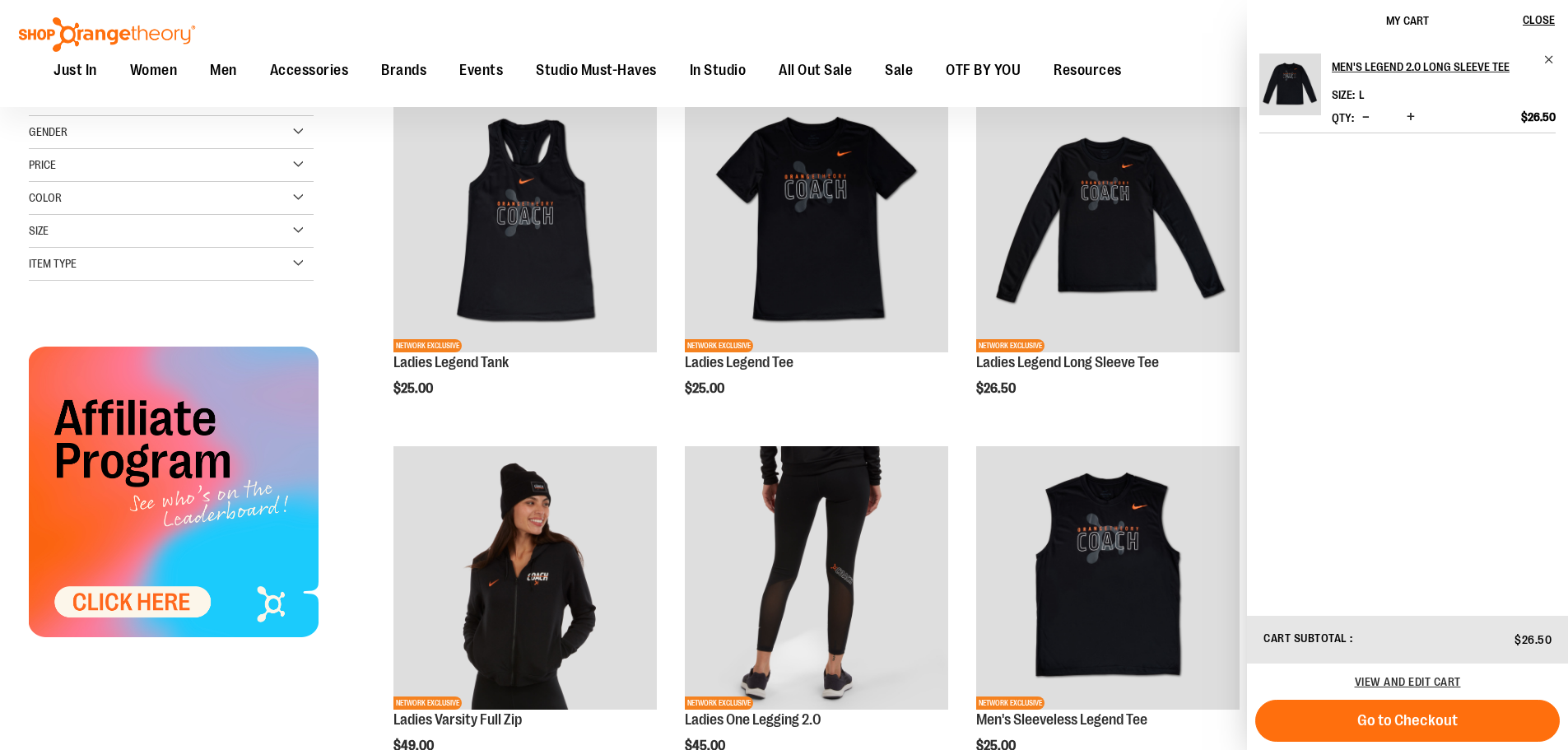 click on "**********" at bounding box center (941, 989) 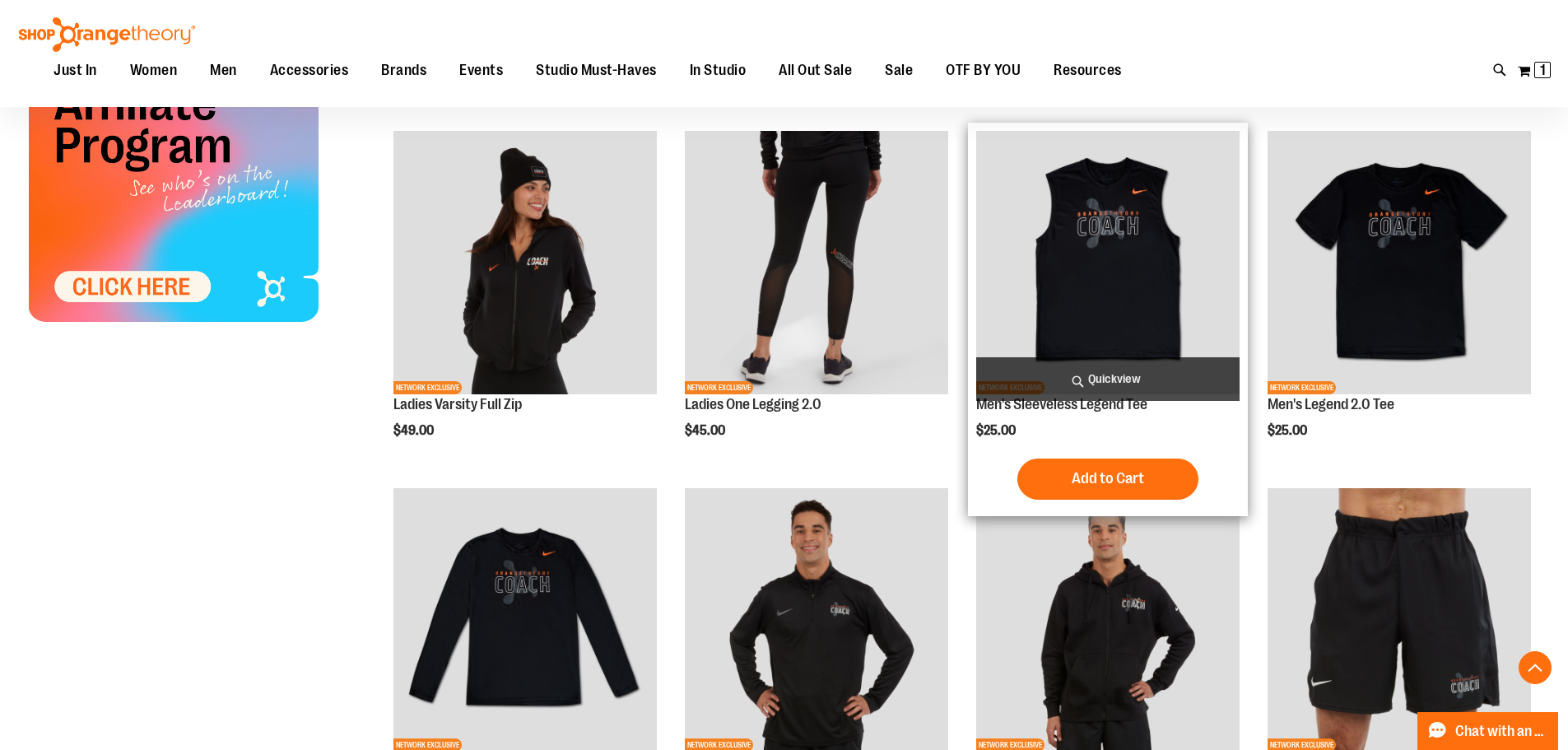 scroll, scrollTop: 575, scrollLeft: 0, axis: vertical 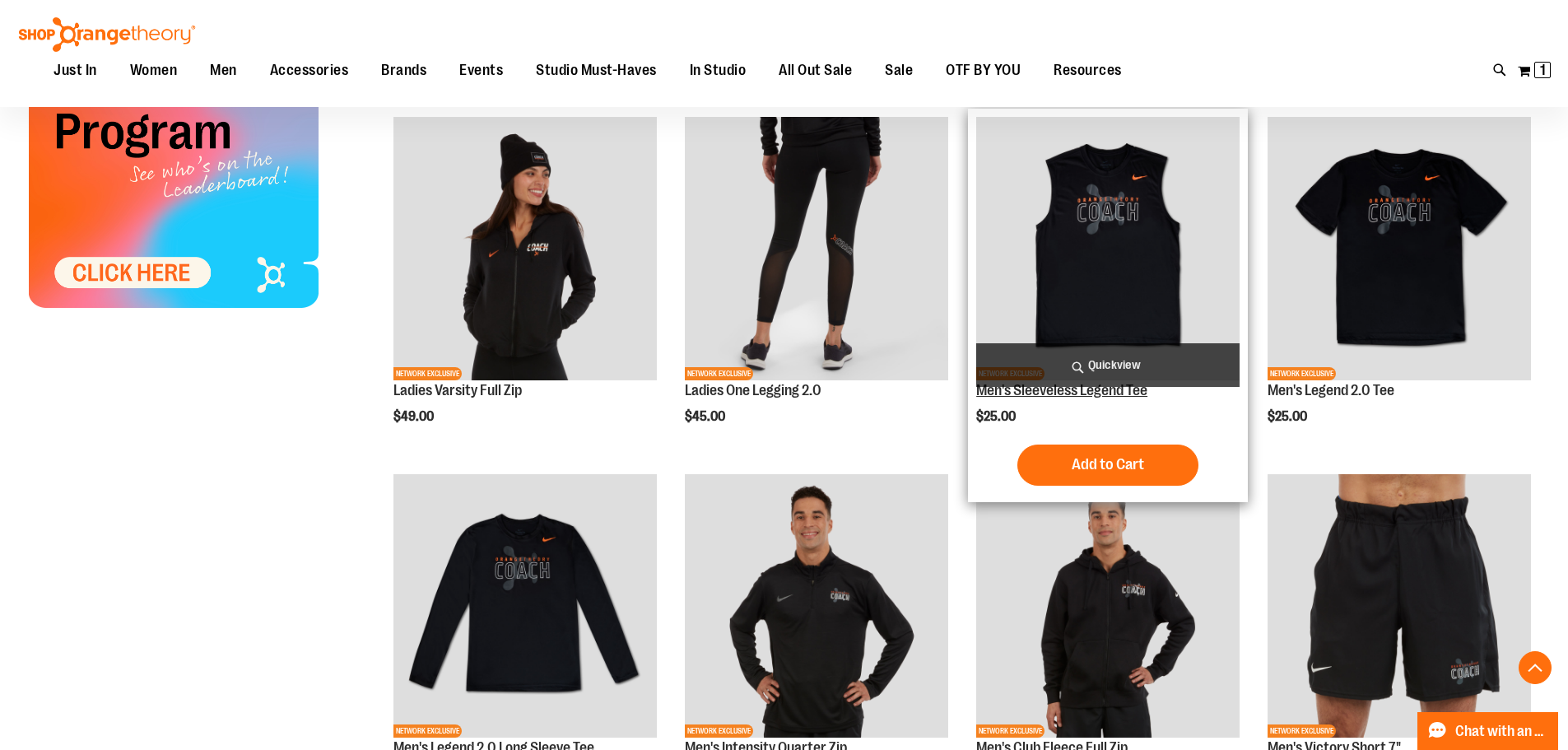 click on "Men's Sleeveless Legend Tee" at bounding box center [1062, 390] 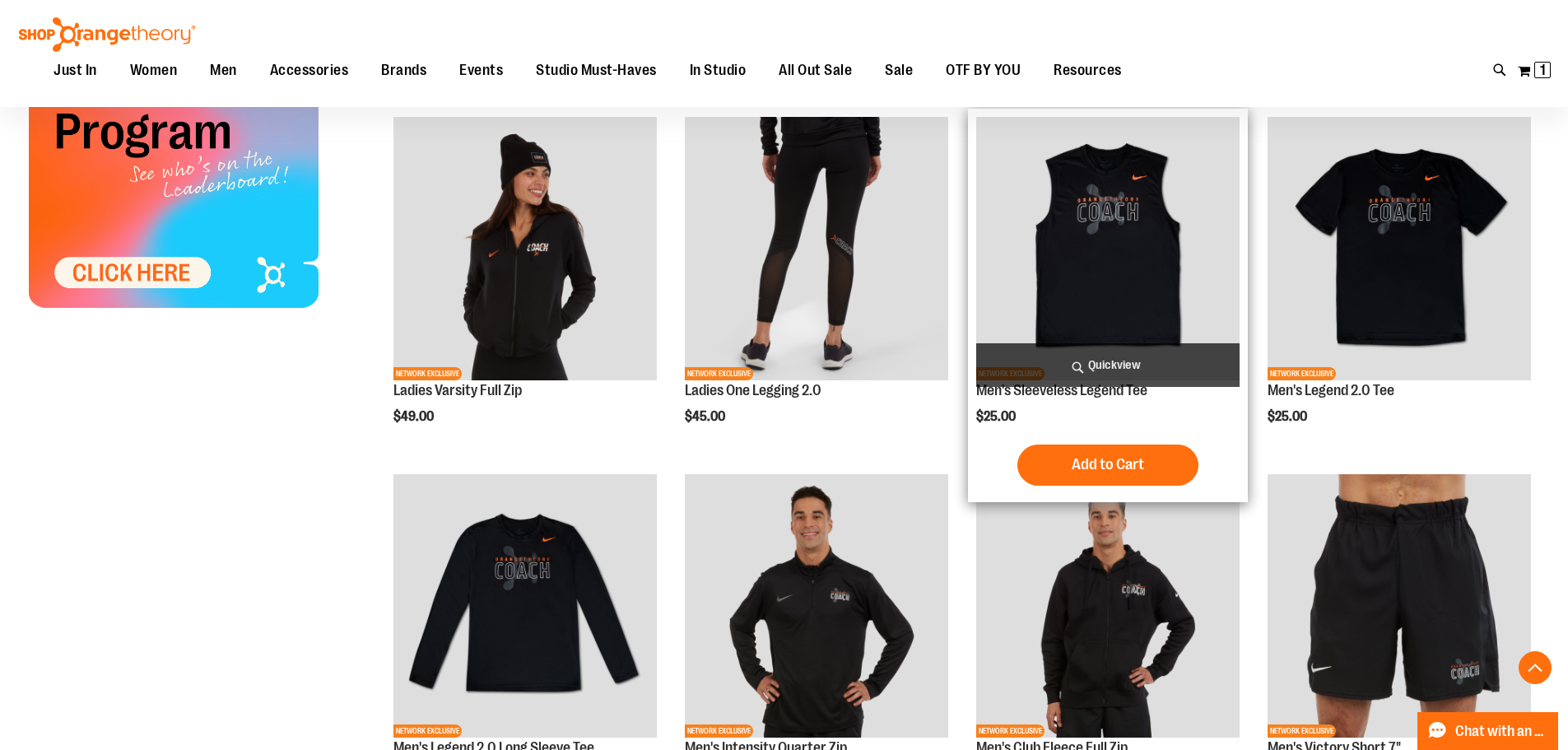 click at bounding box center [1108, 249] 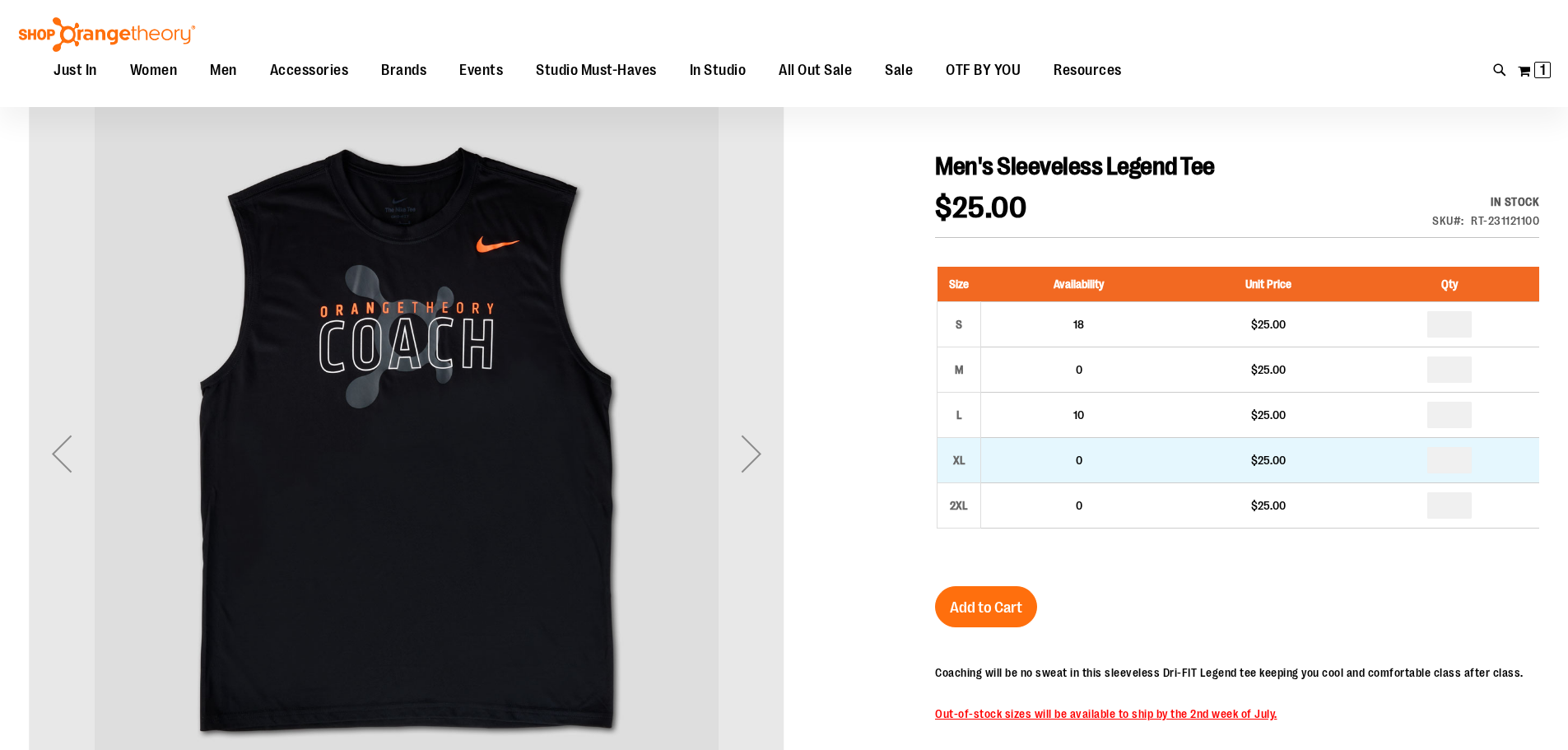 scroll, scrollTop: 164, scrollLeft: 0, axis: vertical 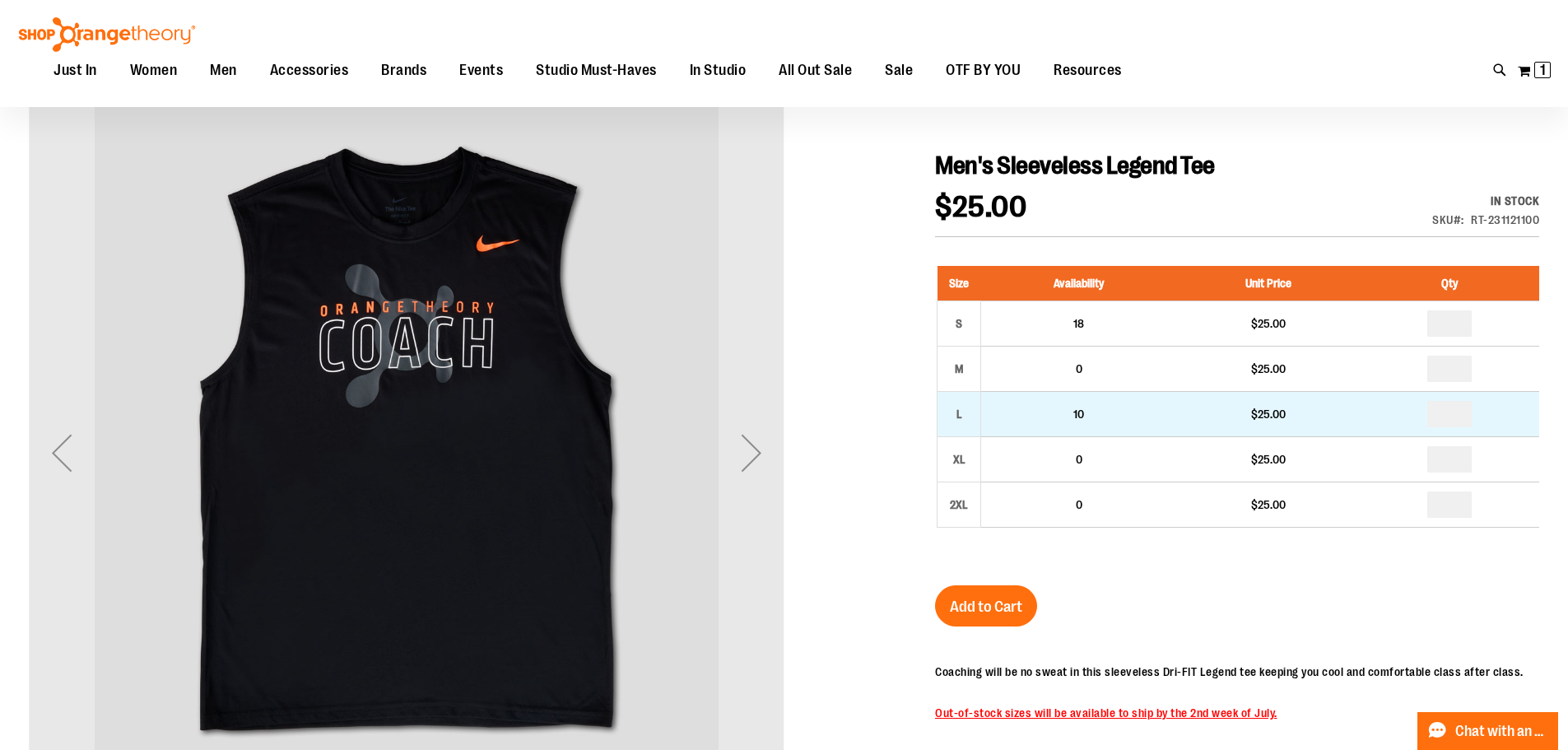 type on "**********" 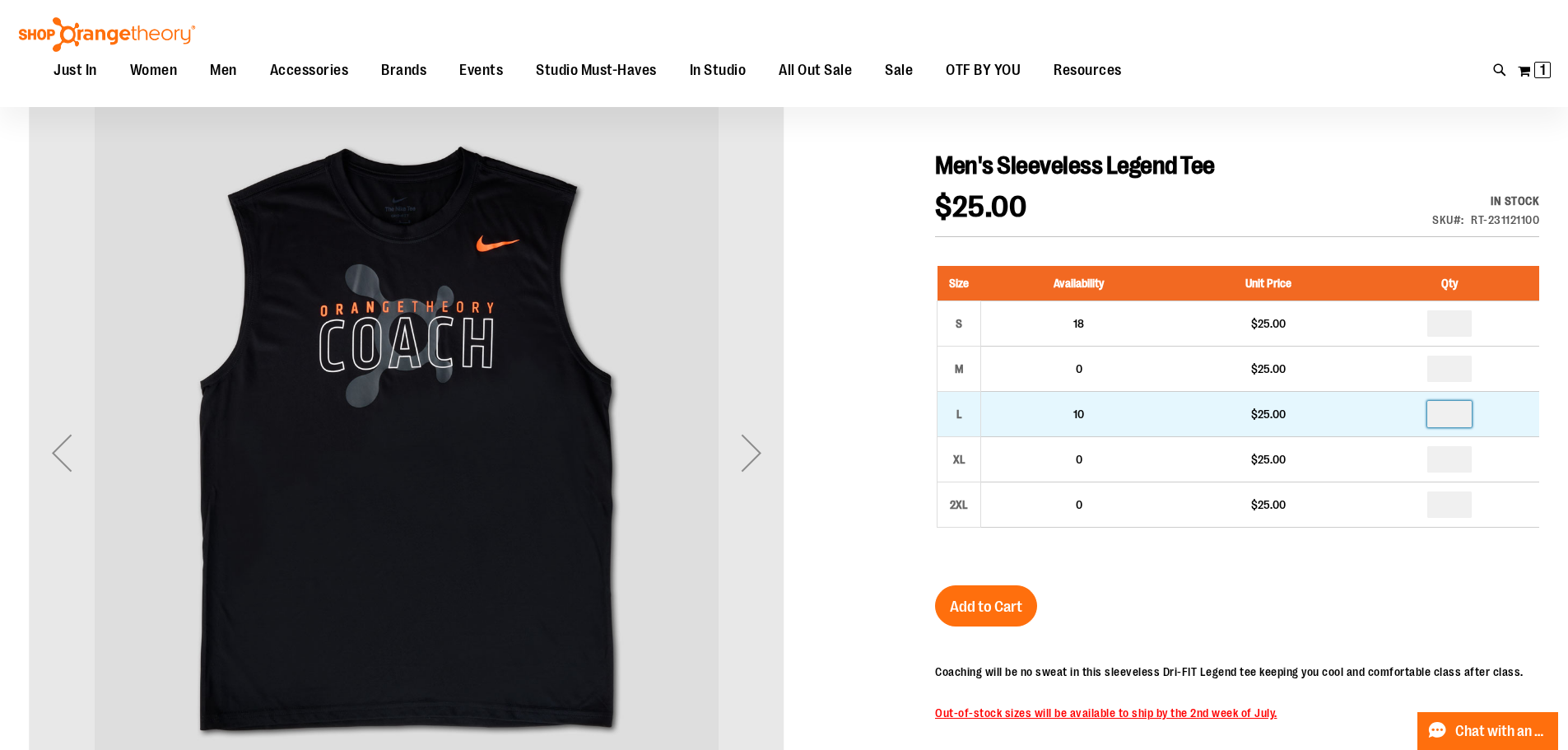 drag, startPoint x: 1445, startPoint y: 414, endPoint x: 1429, endPoint y: 412, distance: 16.124515 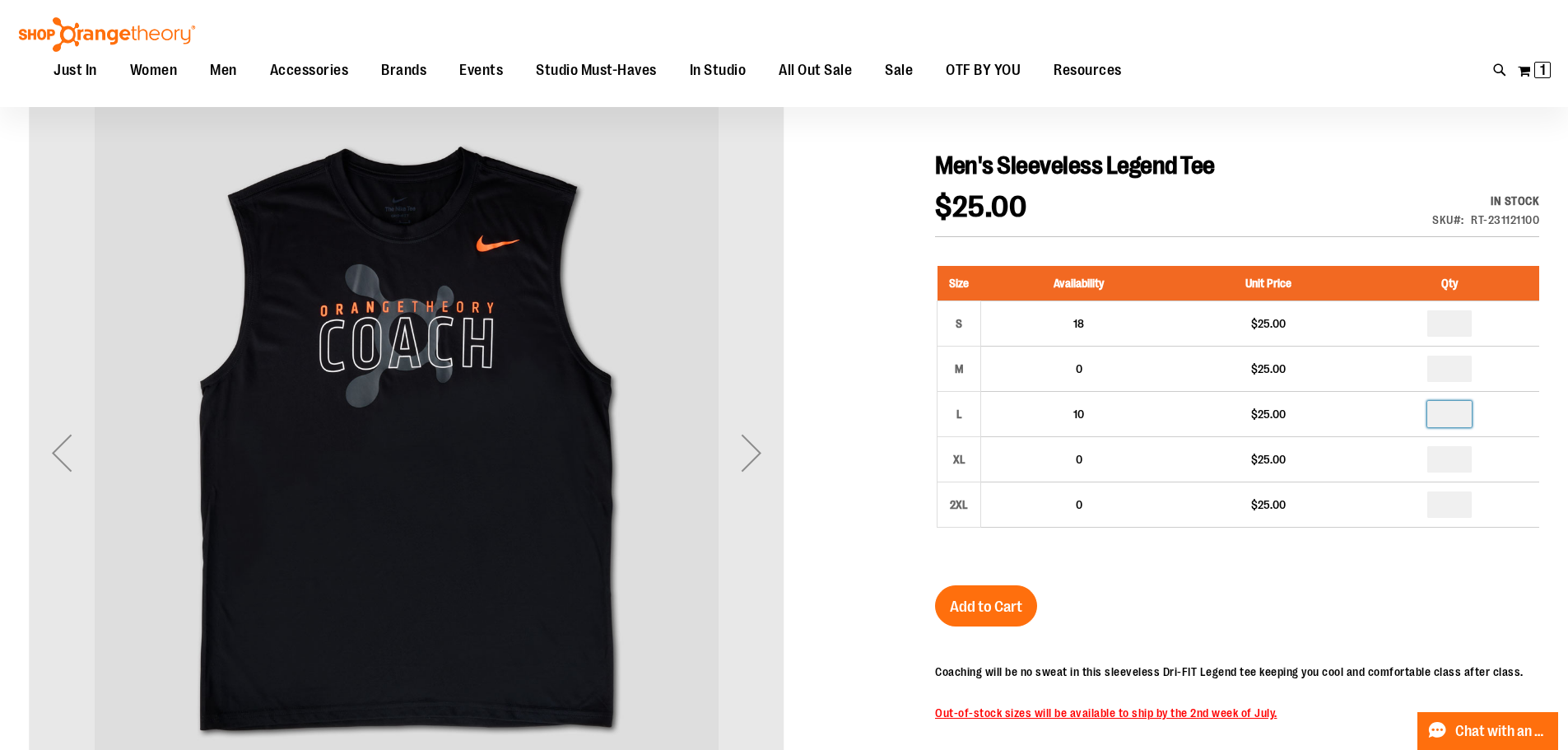 click on "Size
Availability
Unit Price
Qty
S
18
$25.00
*
M
0" at bounding box center [1237, 409] 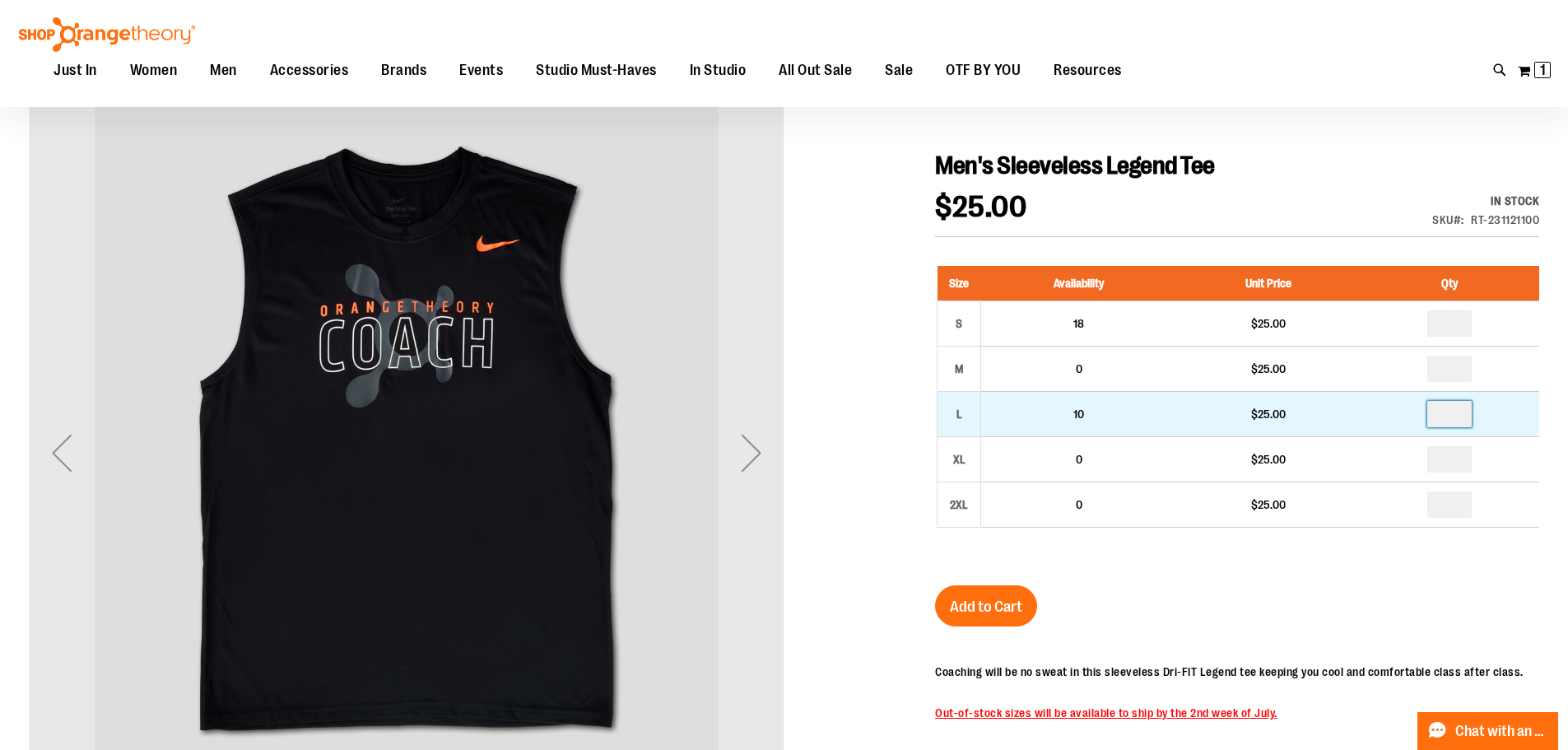 drag, startPoint x: 1458, startPoint y: 412, endPoint x: 1433, endPoint y: 412, distance: 25 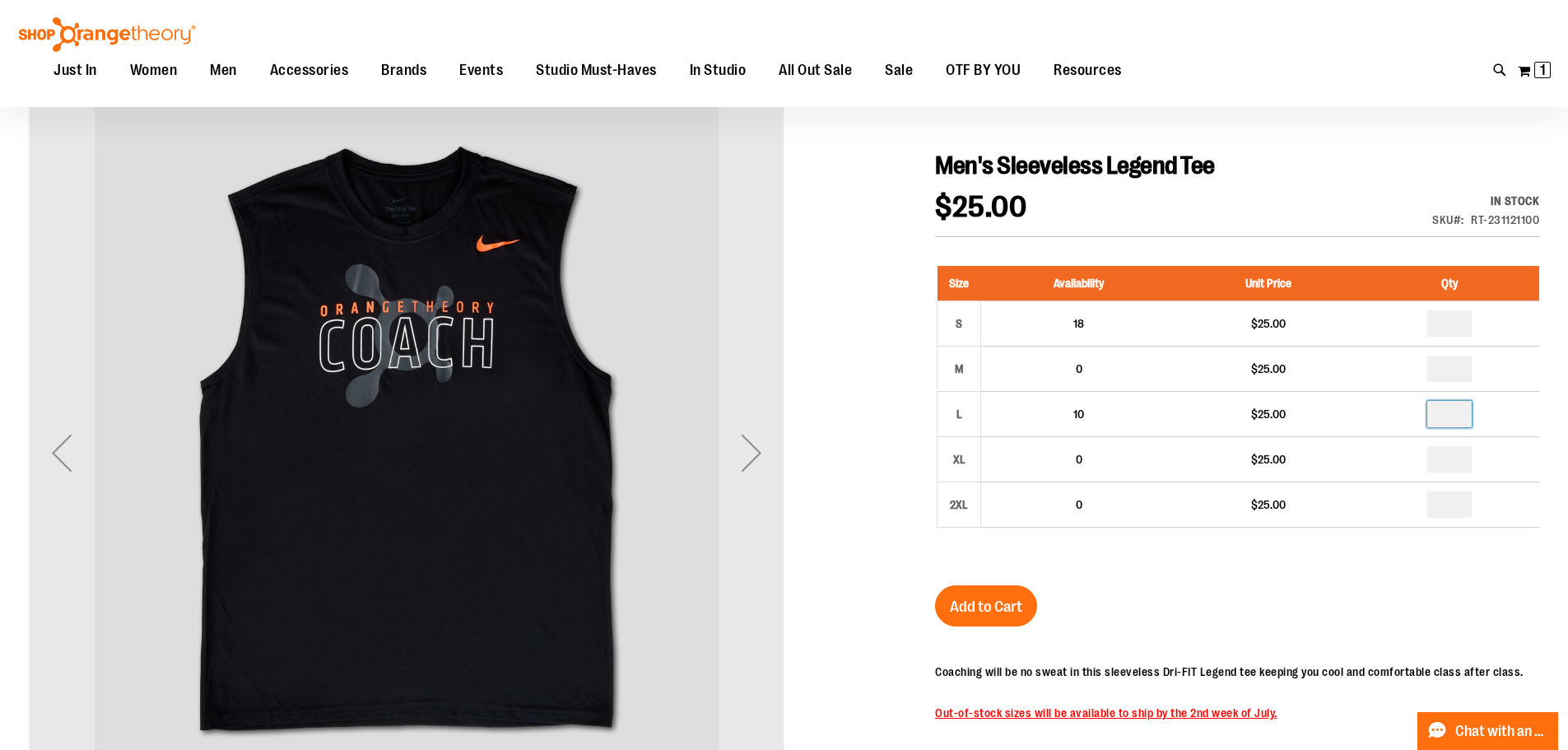 click on "Men's Sleeveless Legend Tee
$25.00
In stock
Only  %1  left
SKU
RT-231121100
Size
Availability
Unit Price
Qty
S
18
$25.00
* M 0" at bounding box center [1237, 600] 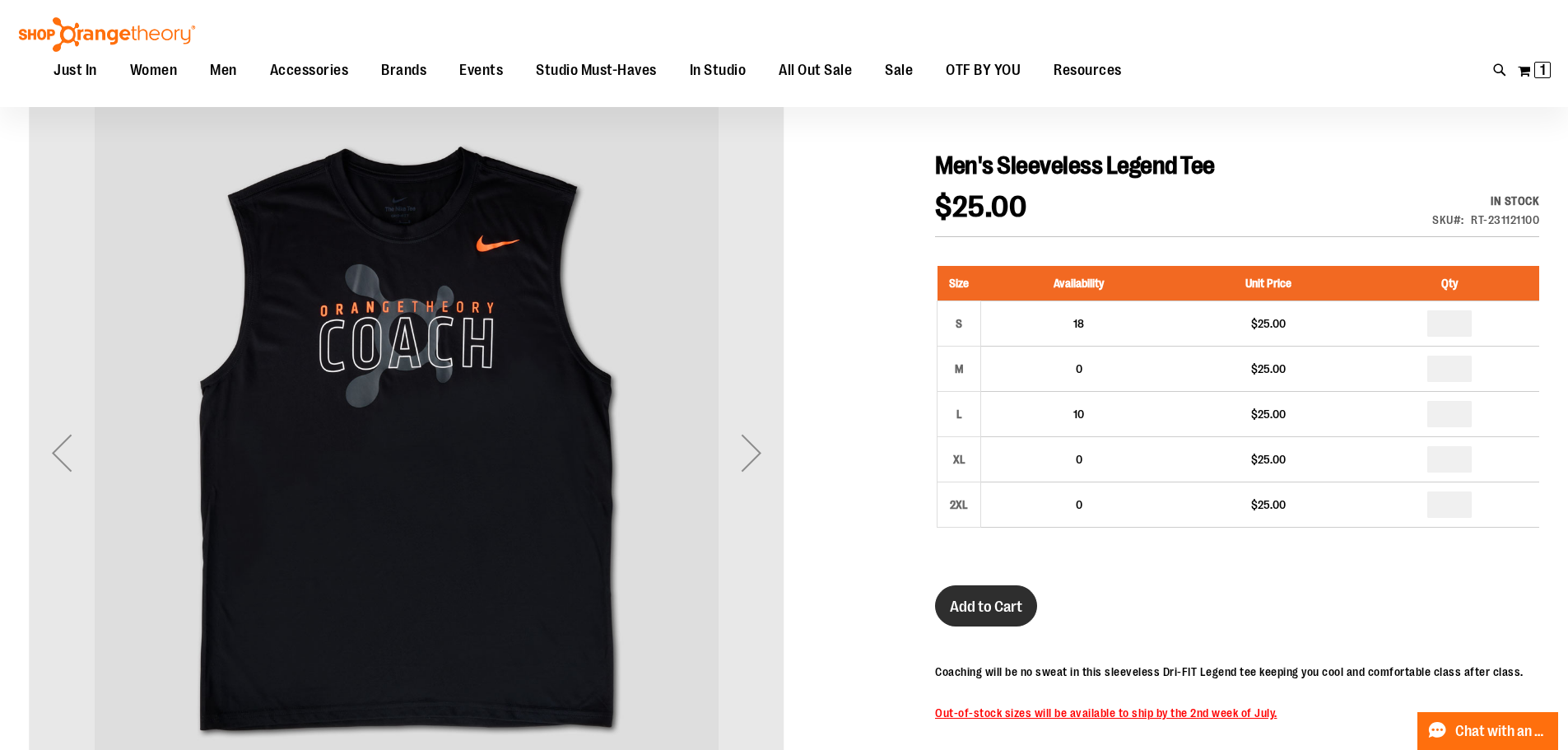 click on "Add to Cart" at bounding box center [986, 606] 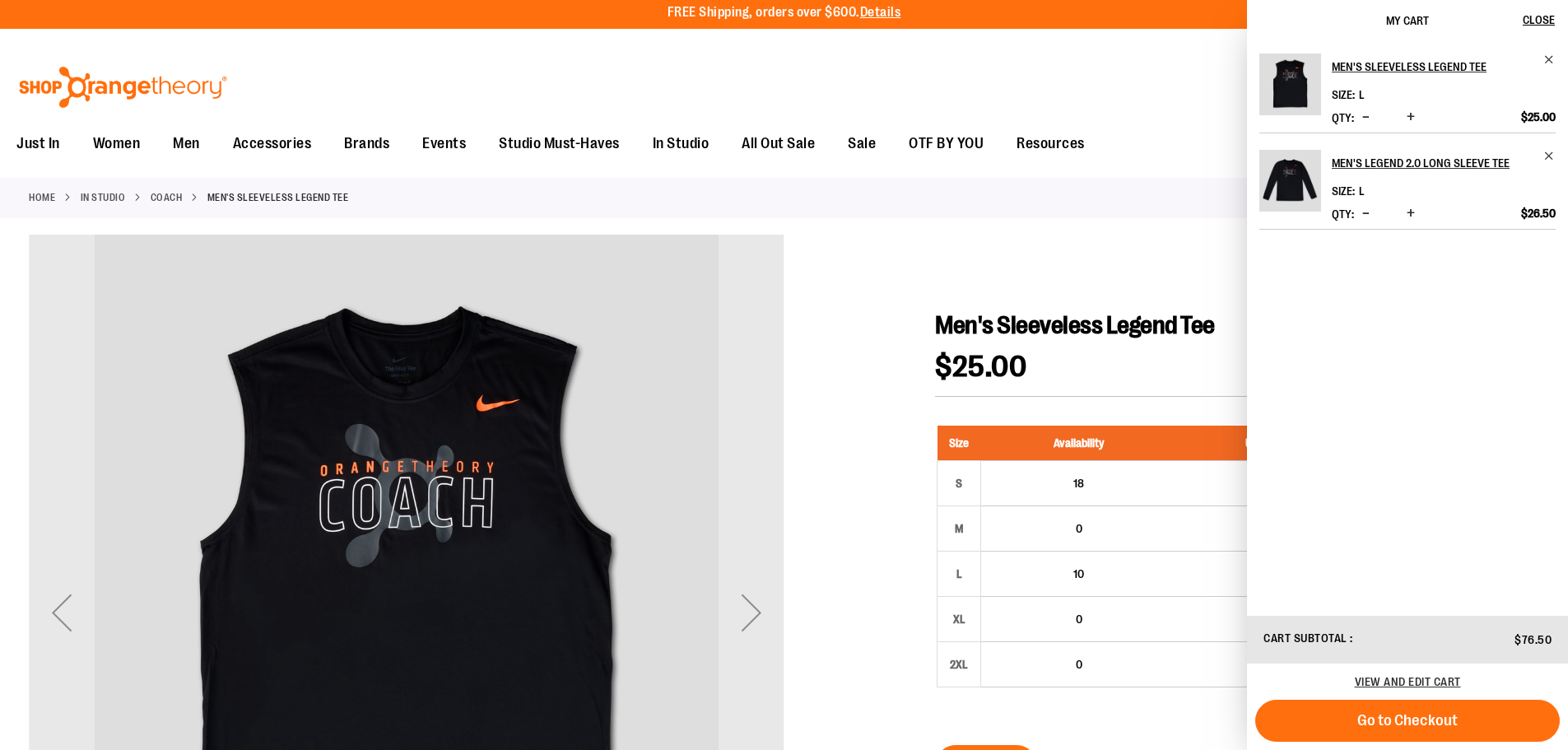 scroll, scrollTop: 0, scrollLeft: 0, axis: both 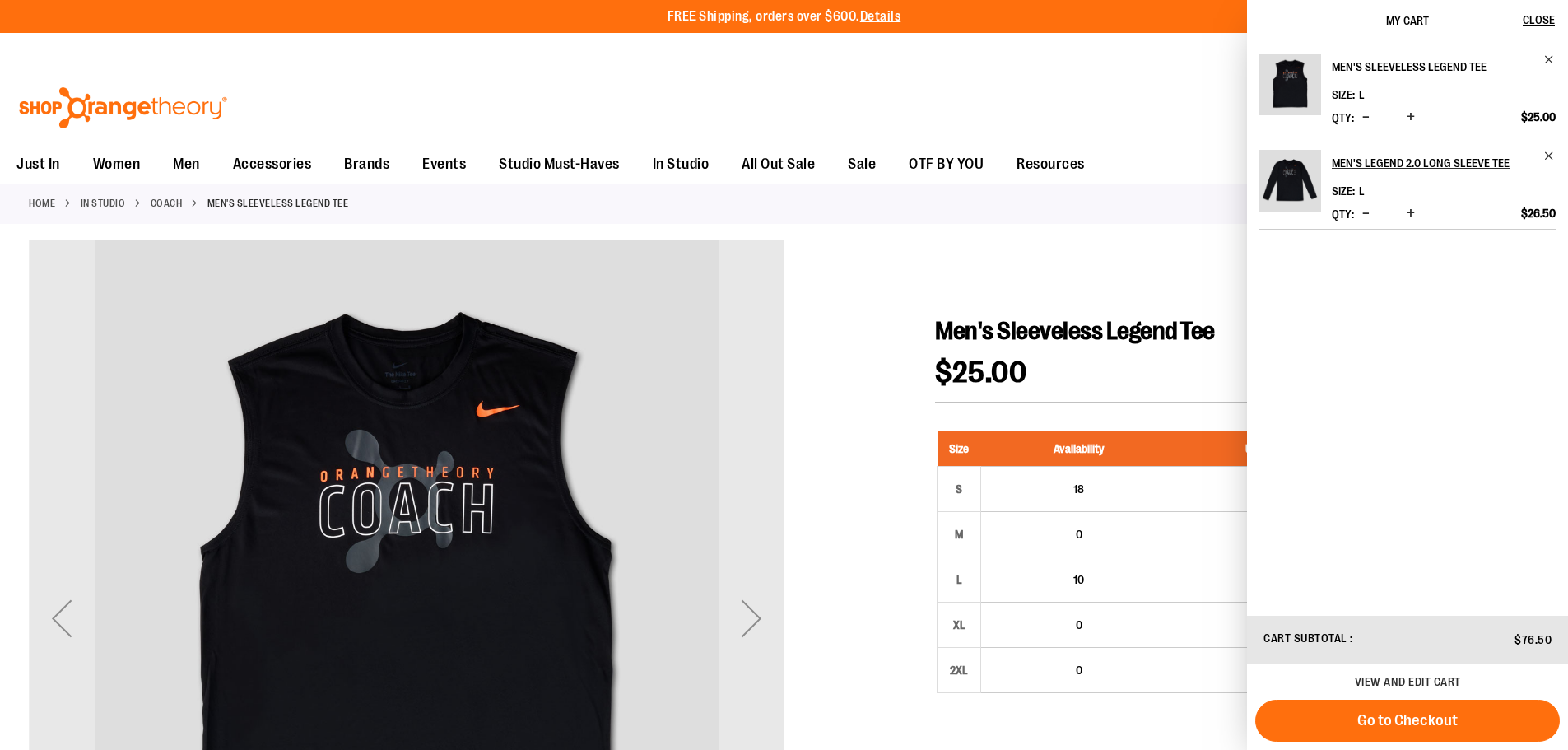 click at bounding box center (784, 728) 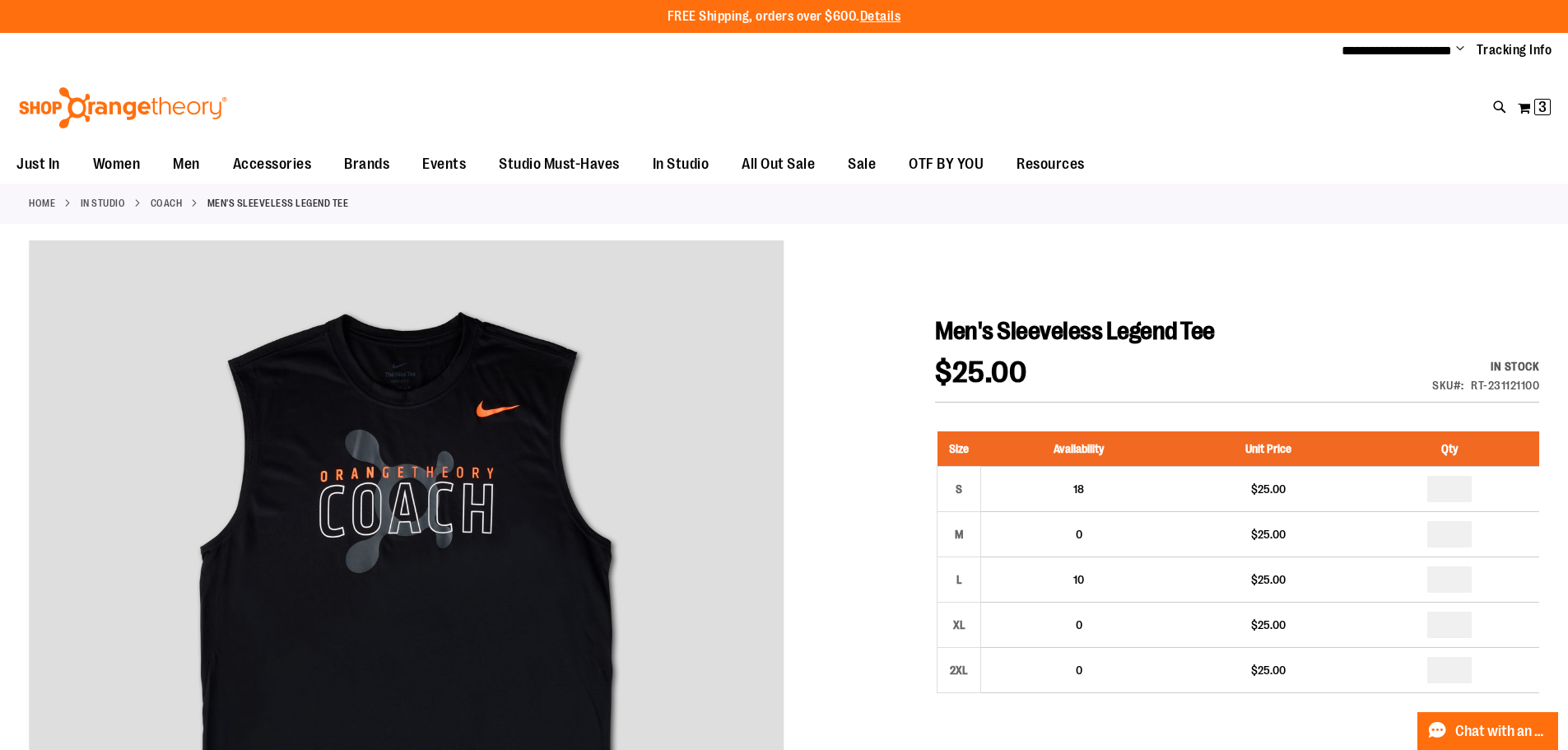 click on "Coach" at bounding box center (166, 203) 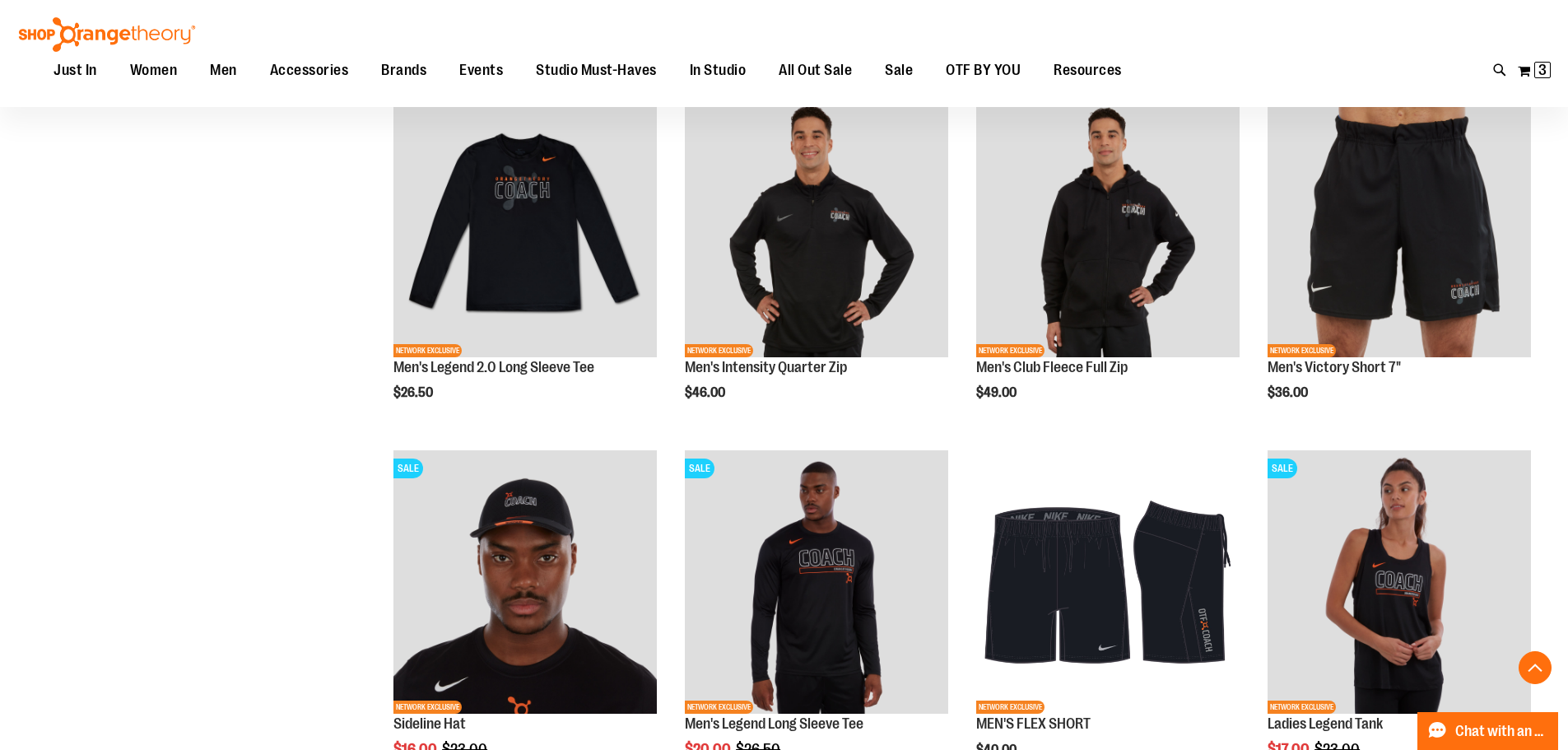 scroll, scrollTop: 771, scrollLeft: 0, axis: vertical 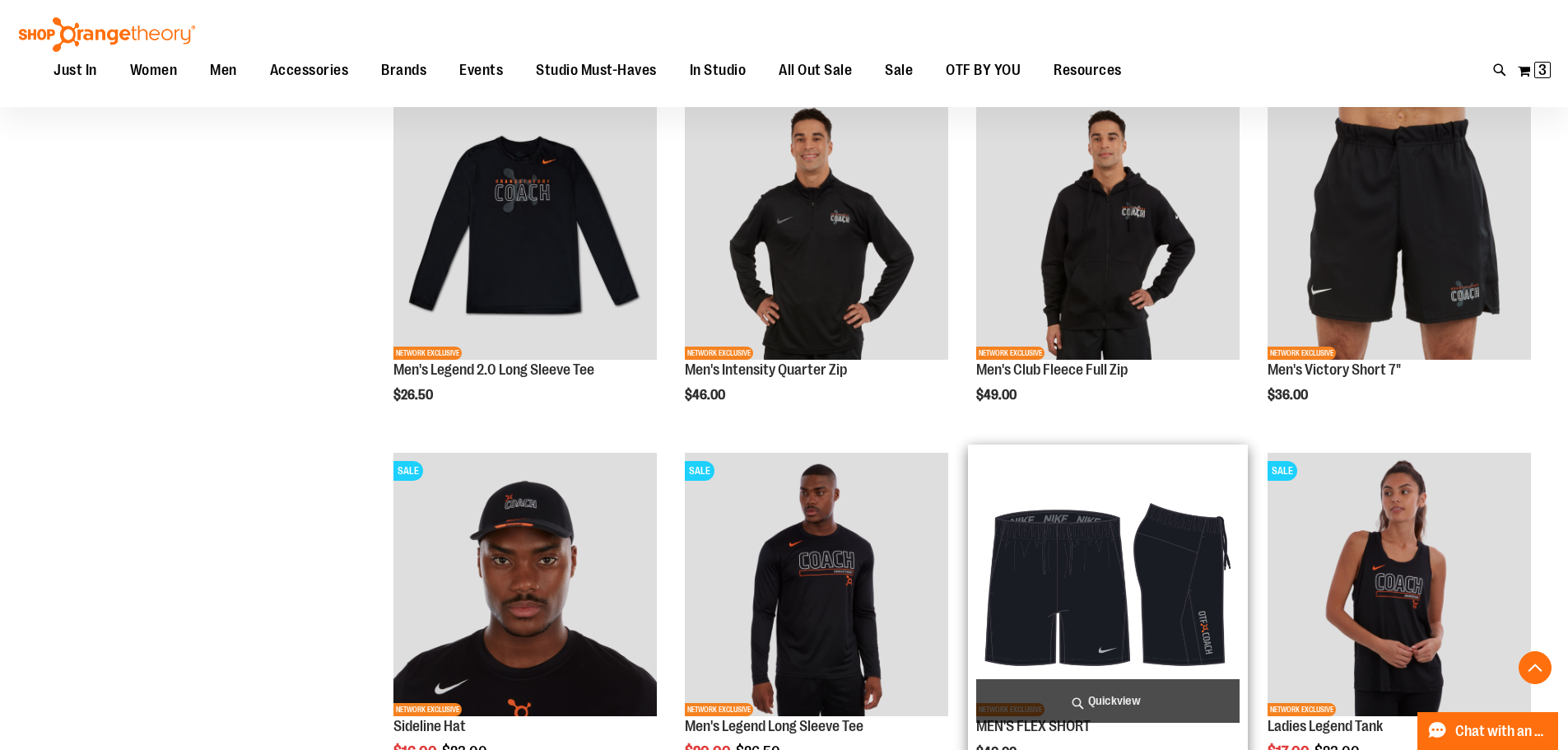 type on "**********" 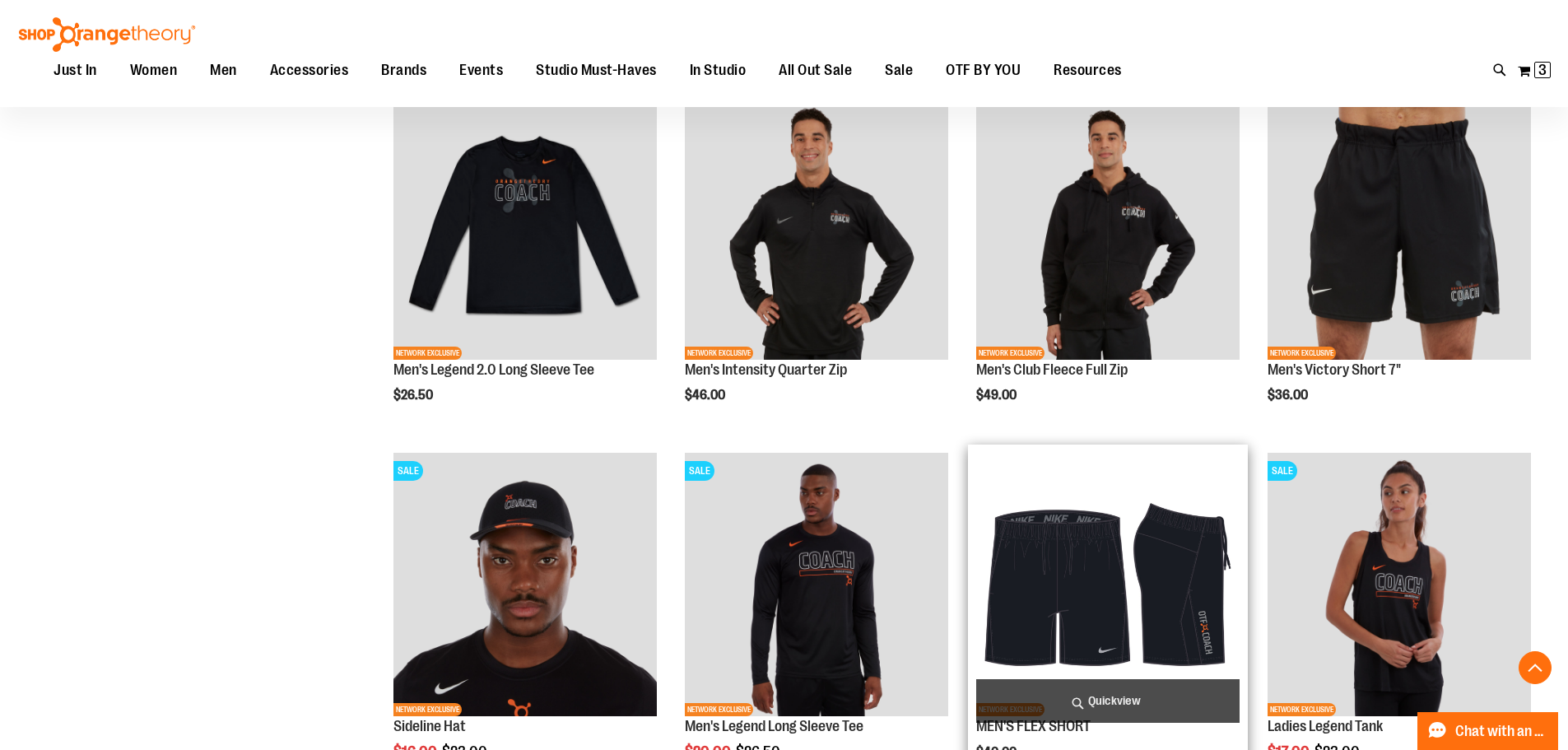 scroll, scrollTop: 1018, scrollLeft: 0, axis: vertical 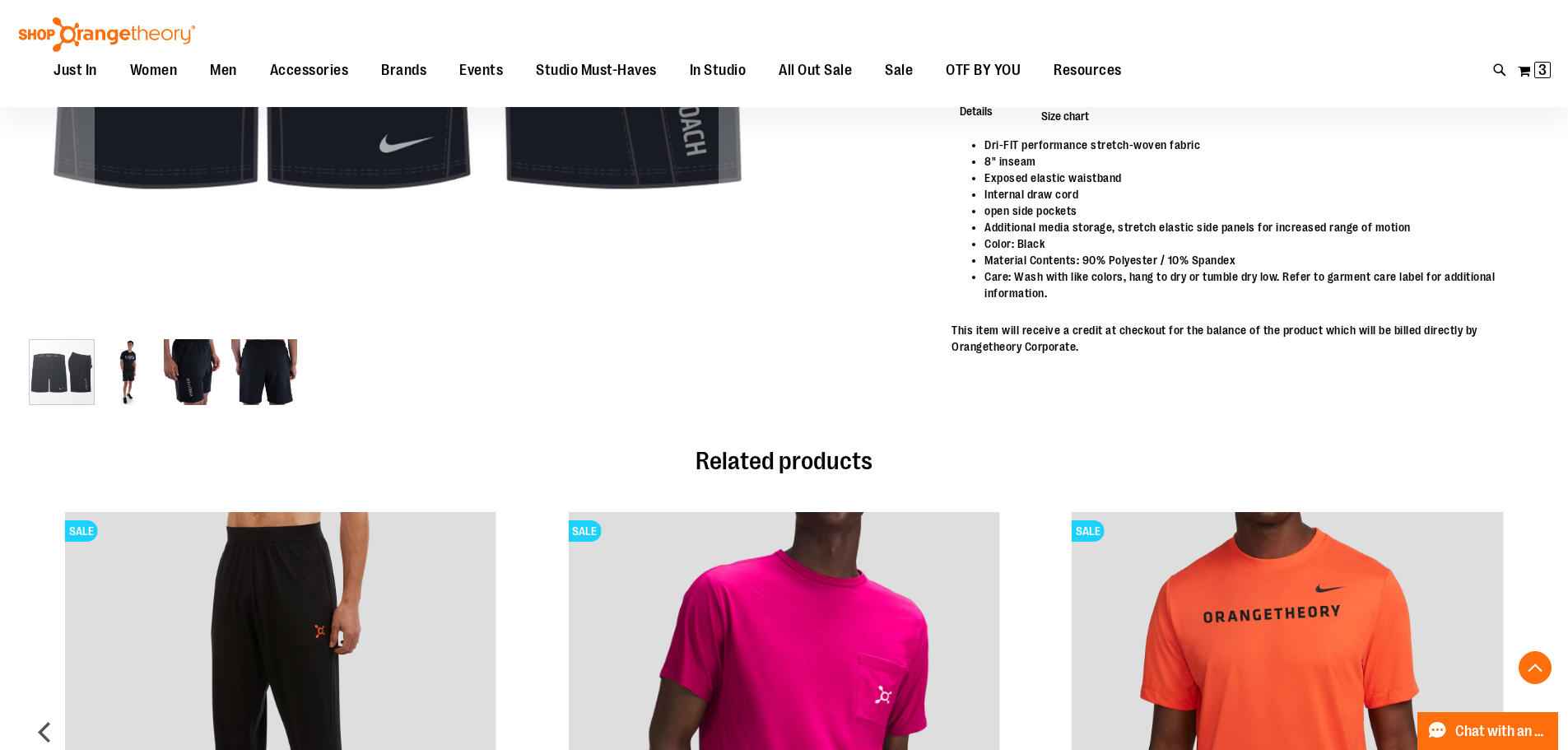 type on "**********" 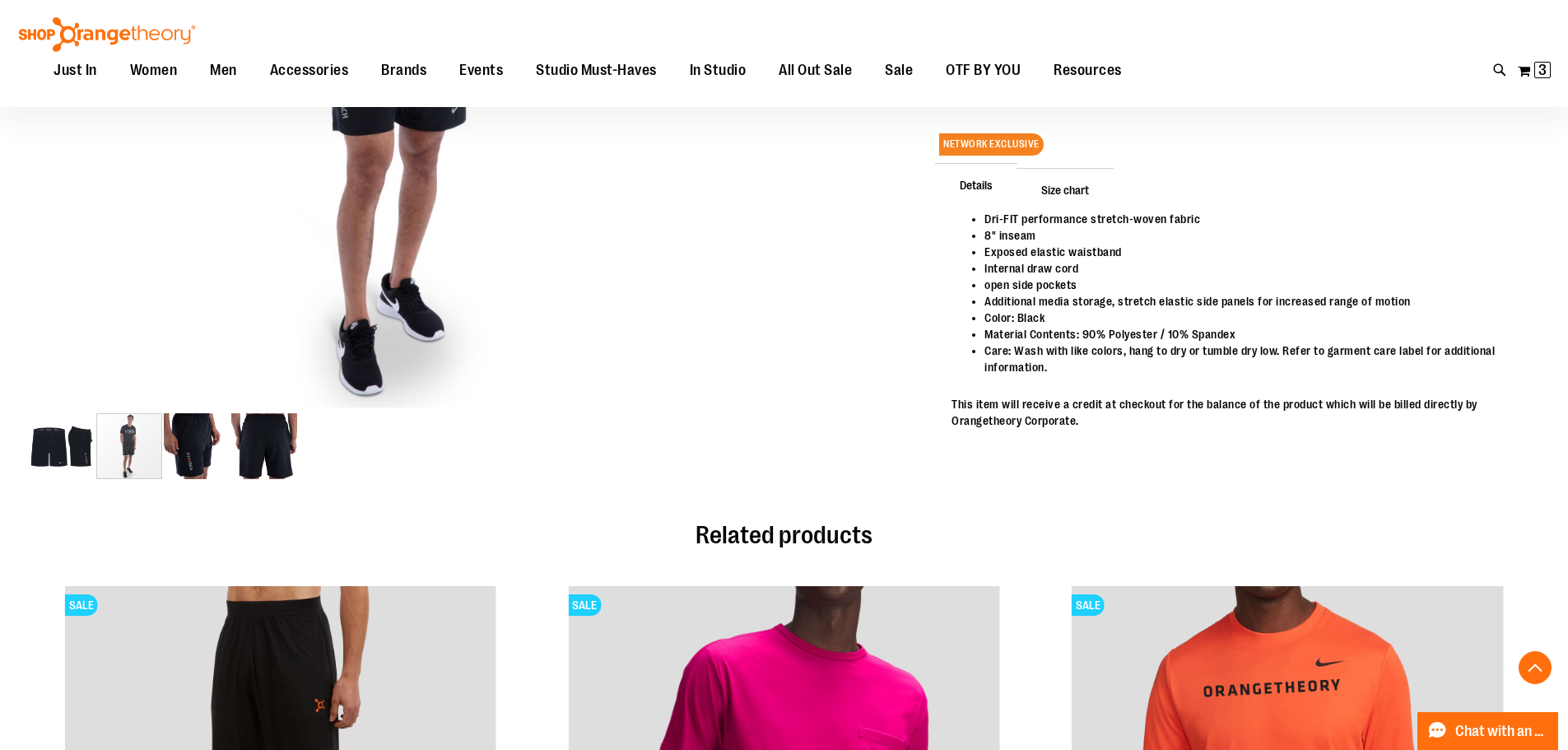 scroll, scrollTop: 328, scrollLeft: 0, axis: vertical 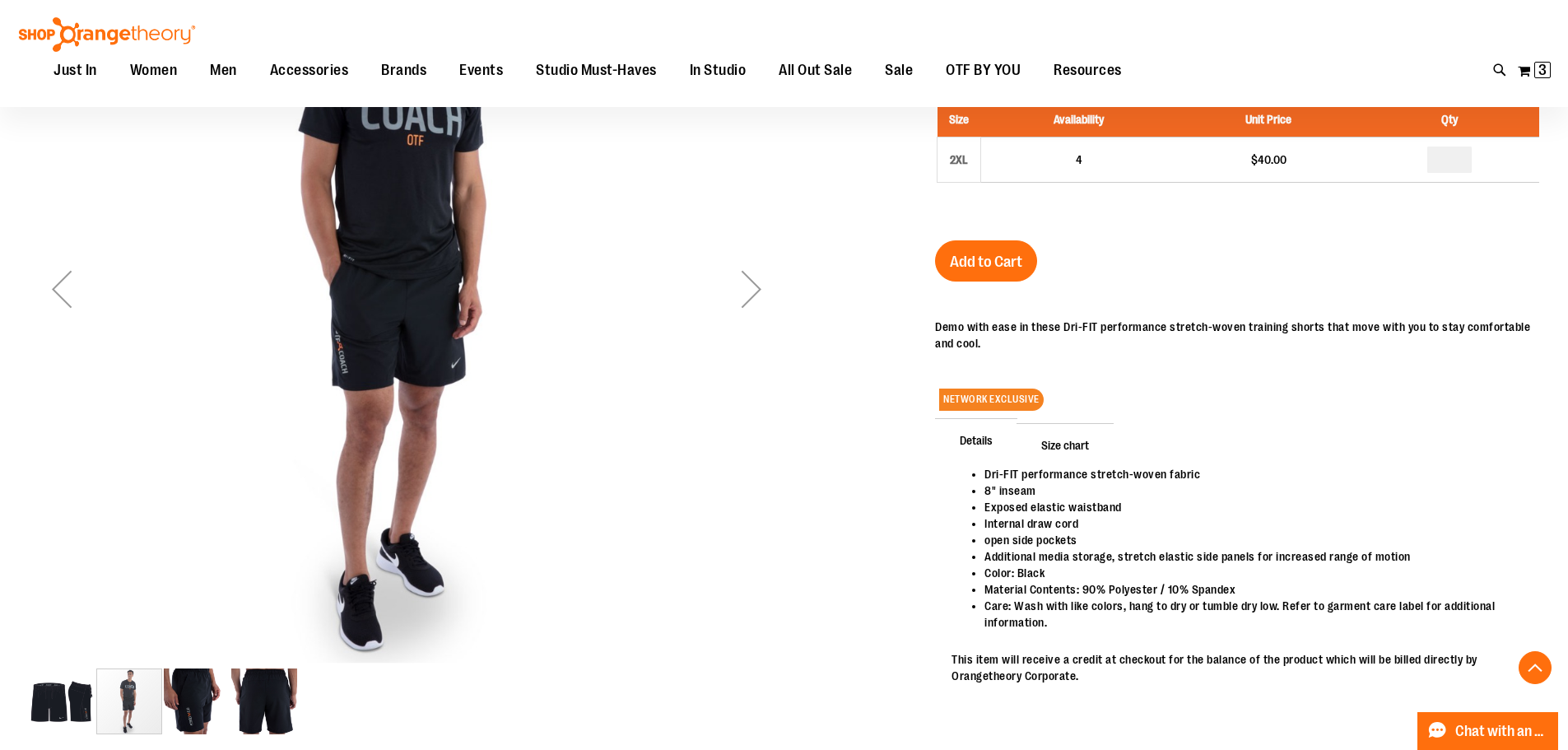 click at bounding box center (197, 701) 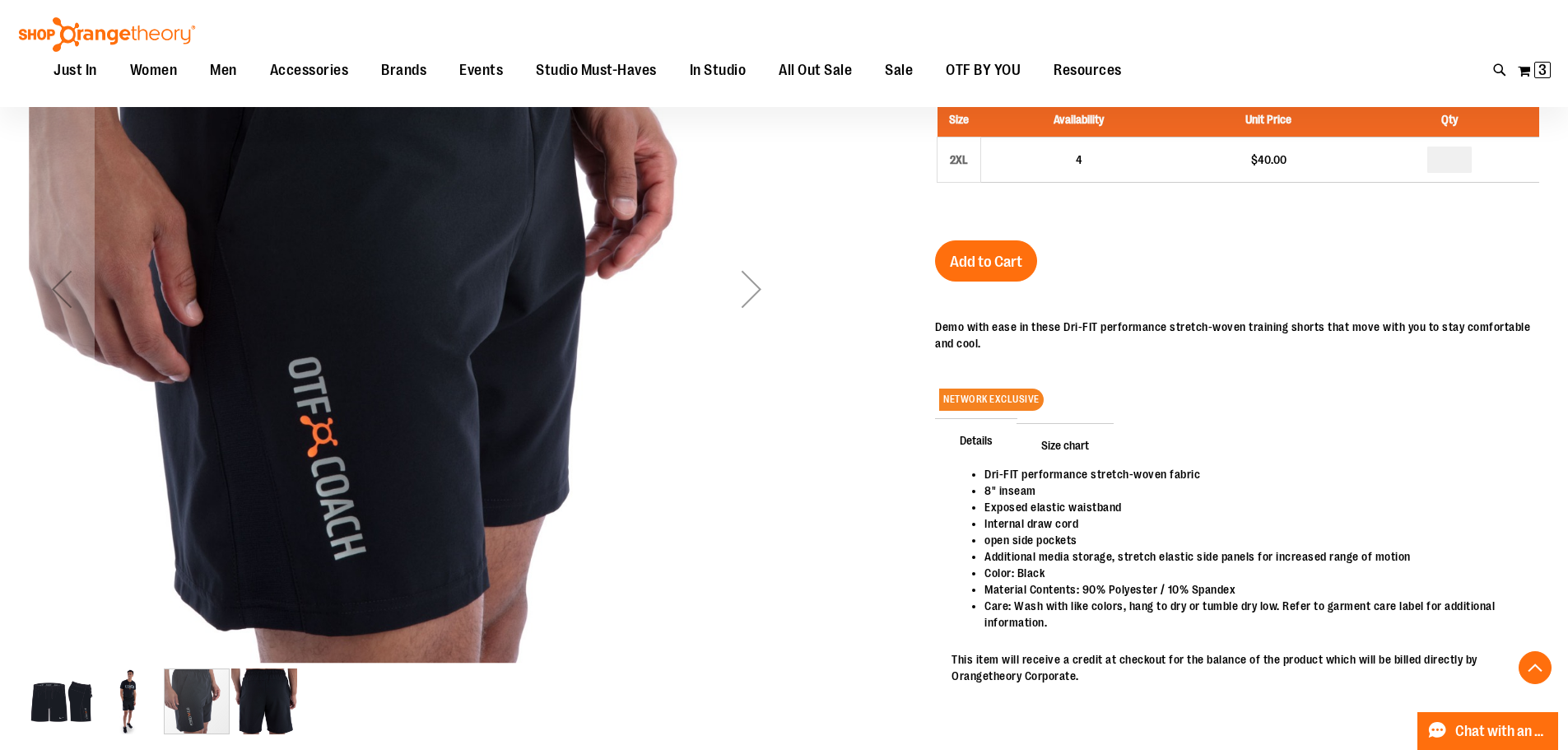 click at bounding box center (264, 701) 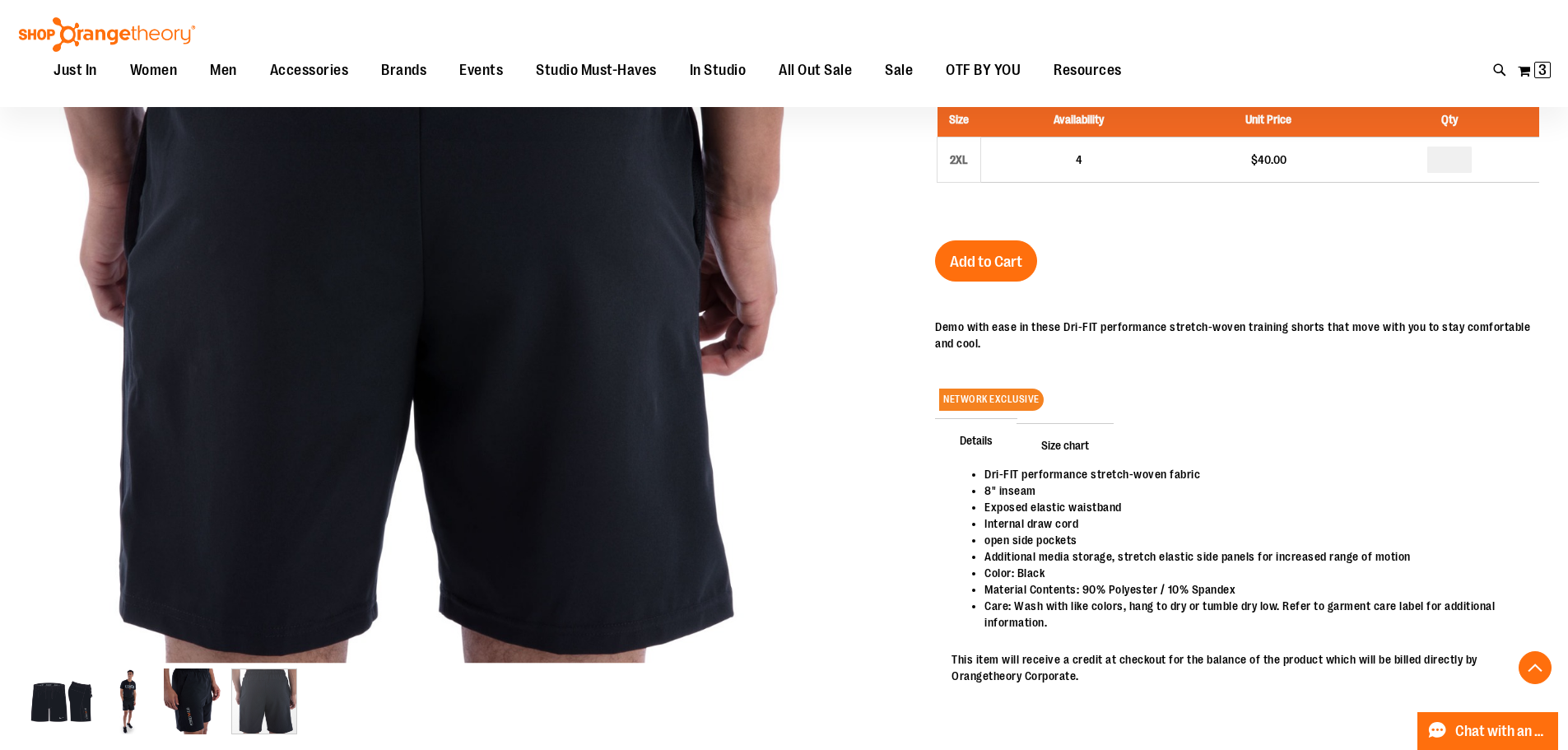 scroll, scrollTop: 0, scrollLeft: 0, axis: both 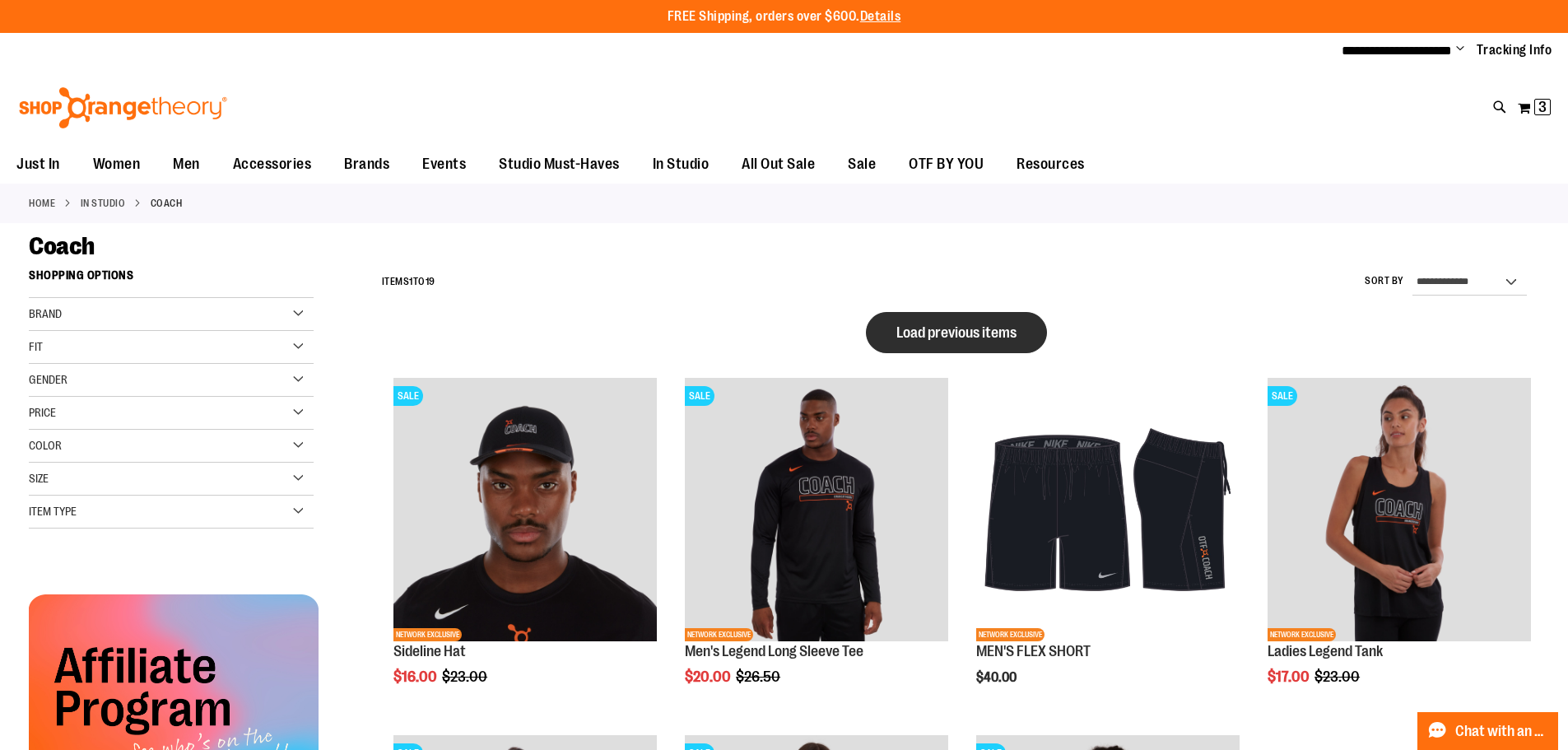 type on "**********" 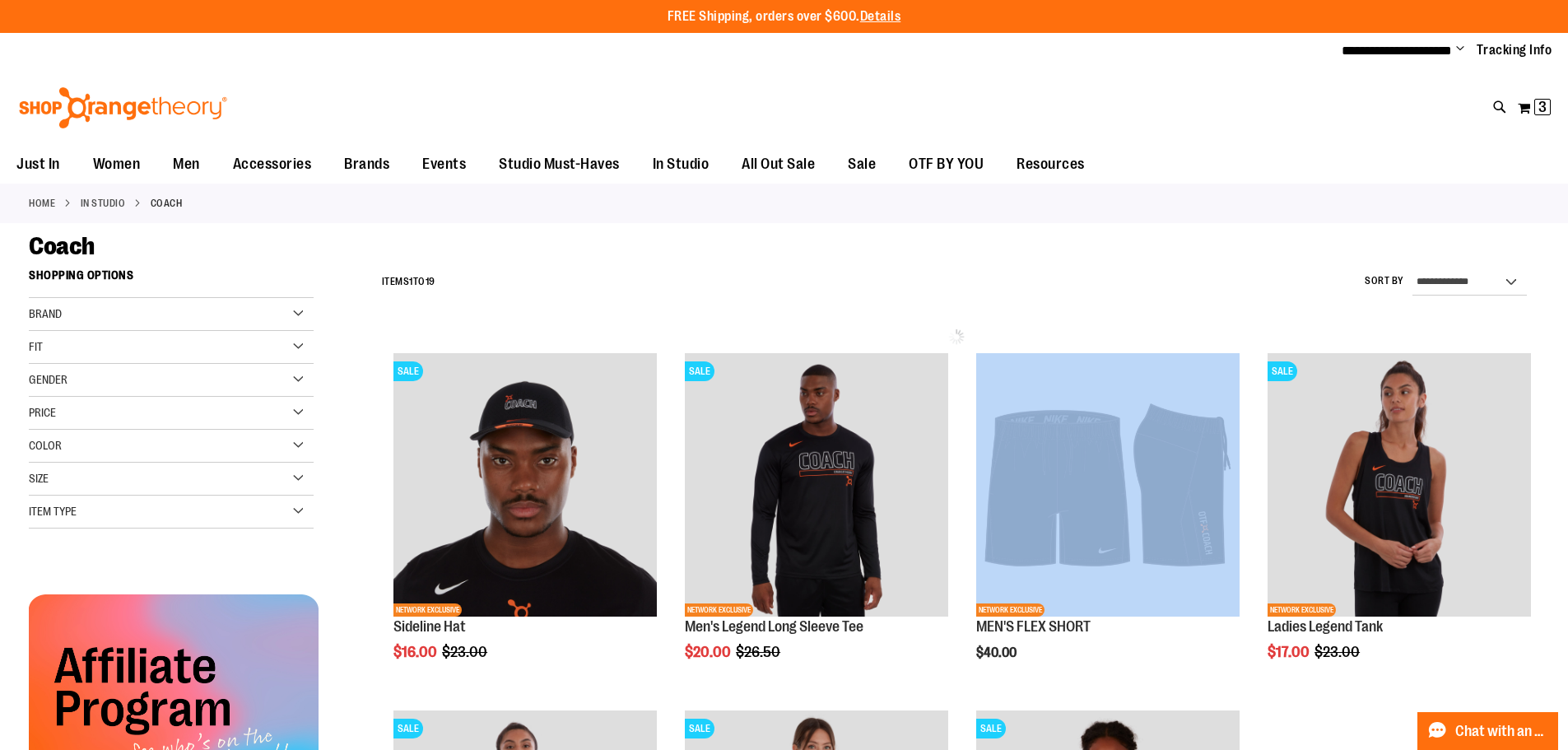 click on "Loading more products, please wait...
SALE NETWORK EXCLUSIVE
Sideline Hat
Special Price
$16.00
Regular Price
$23.00
Quickview
Add to Cart In stock" at bounding box center [956, 693] 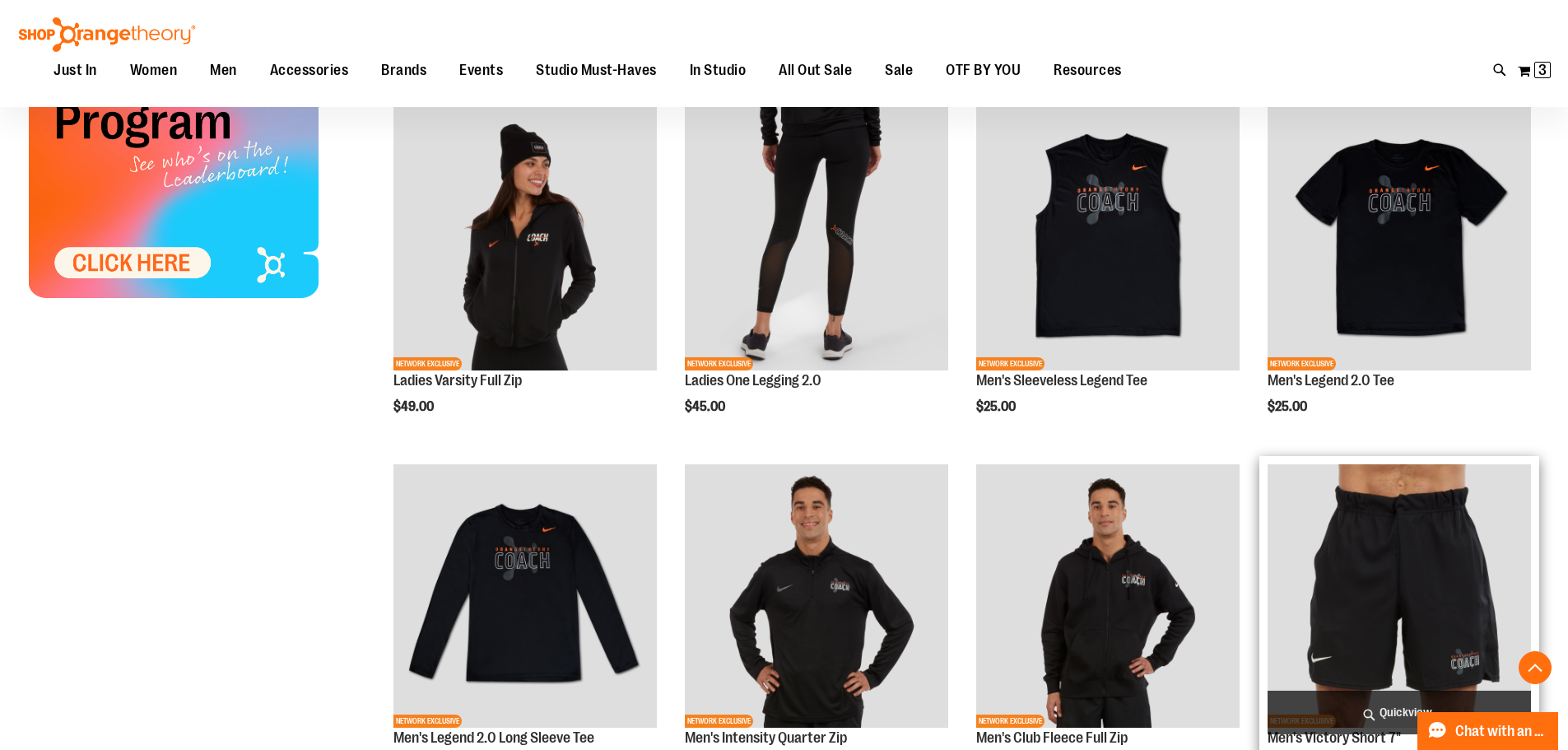scroll, scrollTop: 575, scrollLeft: 0, axis: vertical 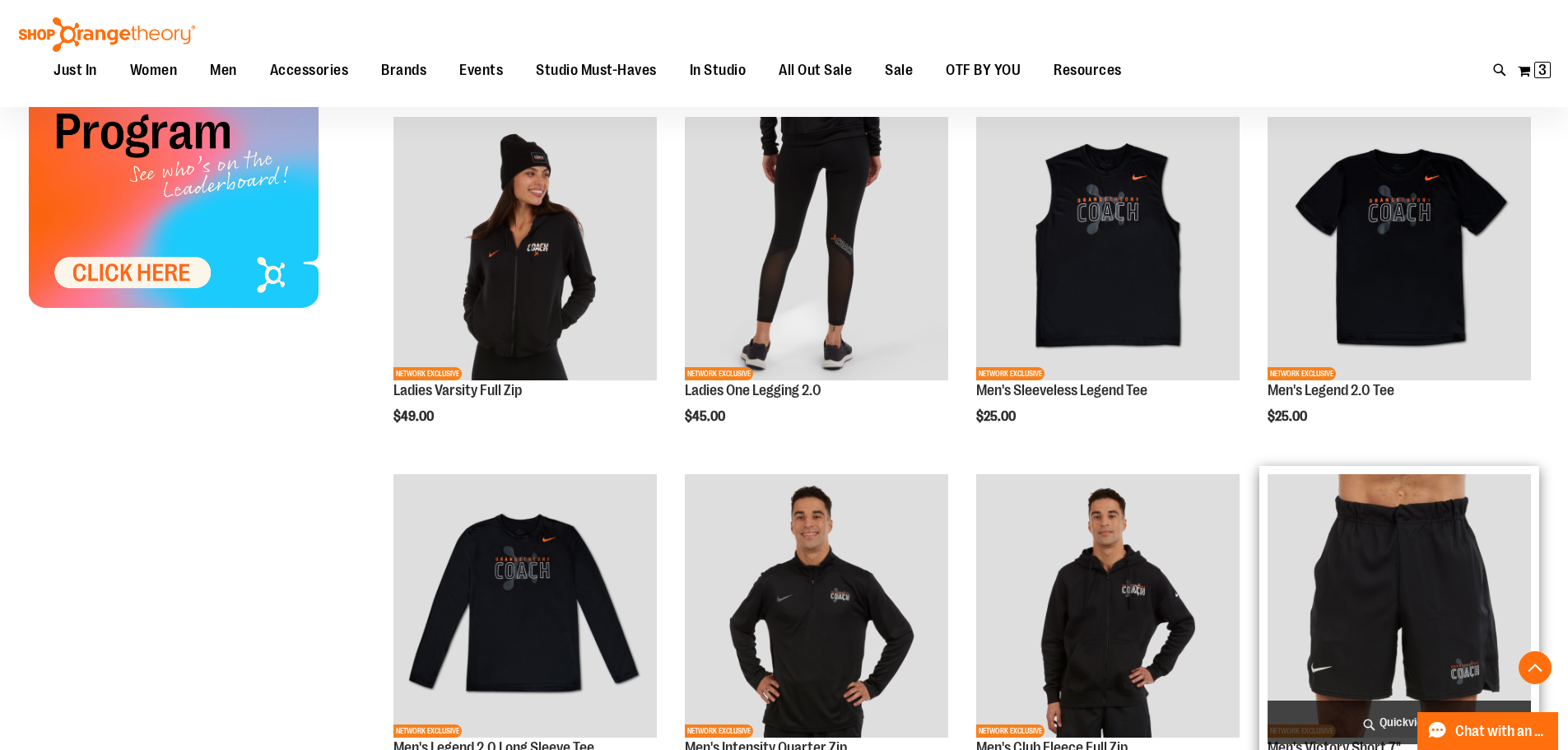 click at bounding box center [1399, 606] 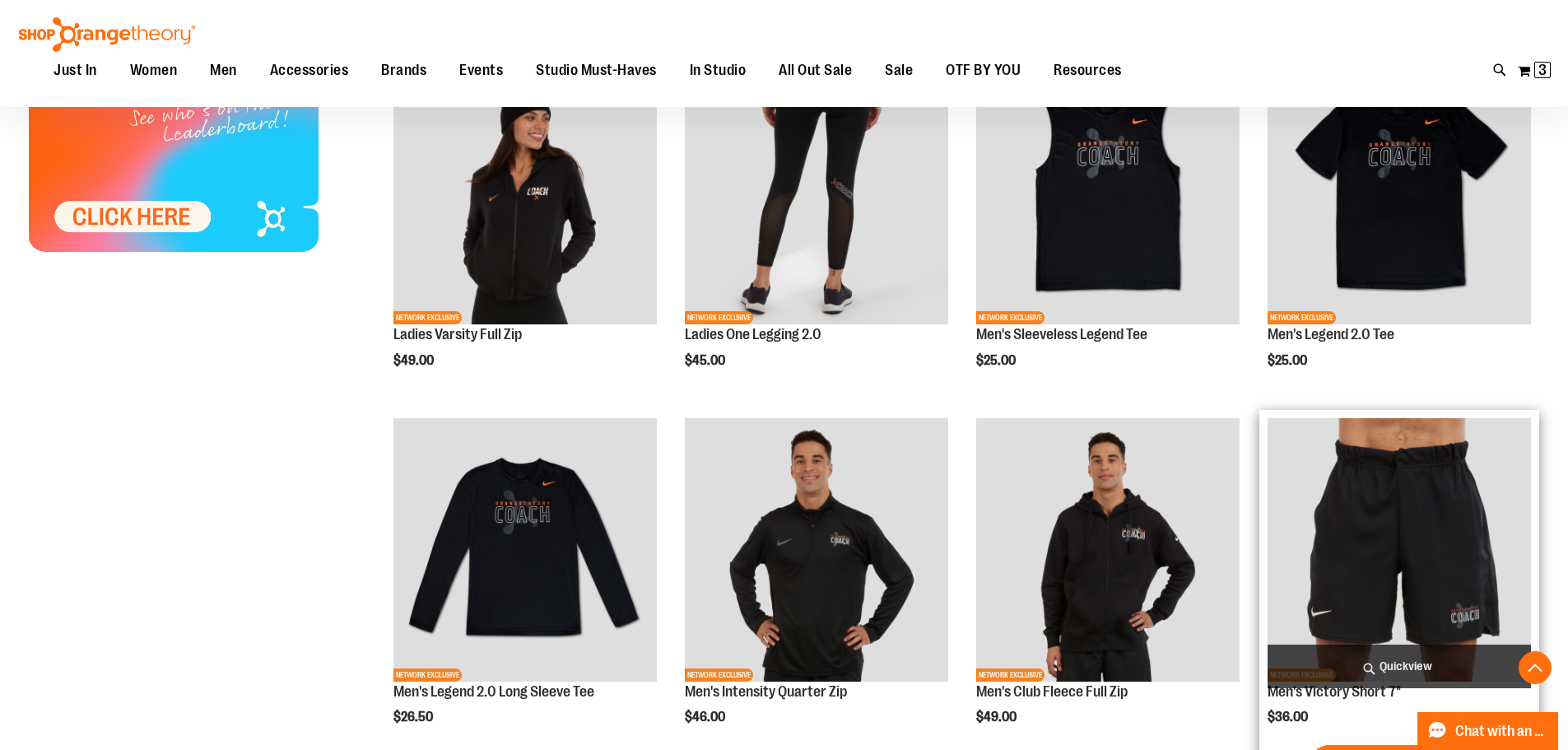 scroll, scrollTop: 822, scrollLeft: 0, axis: vertical 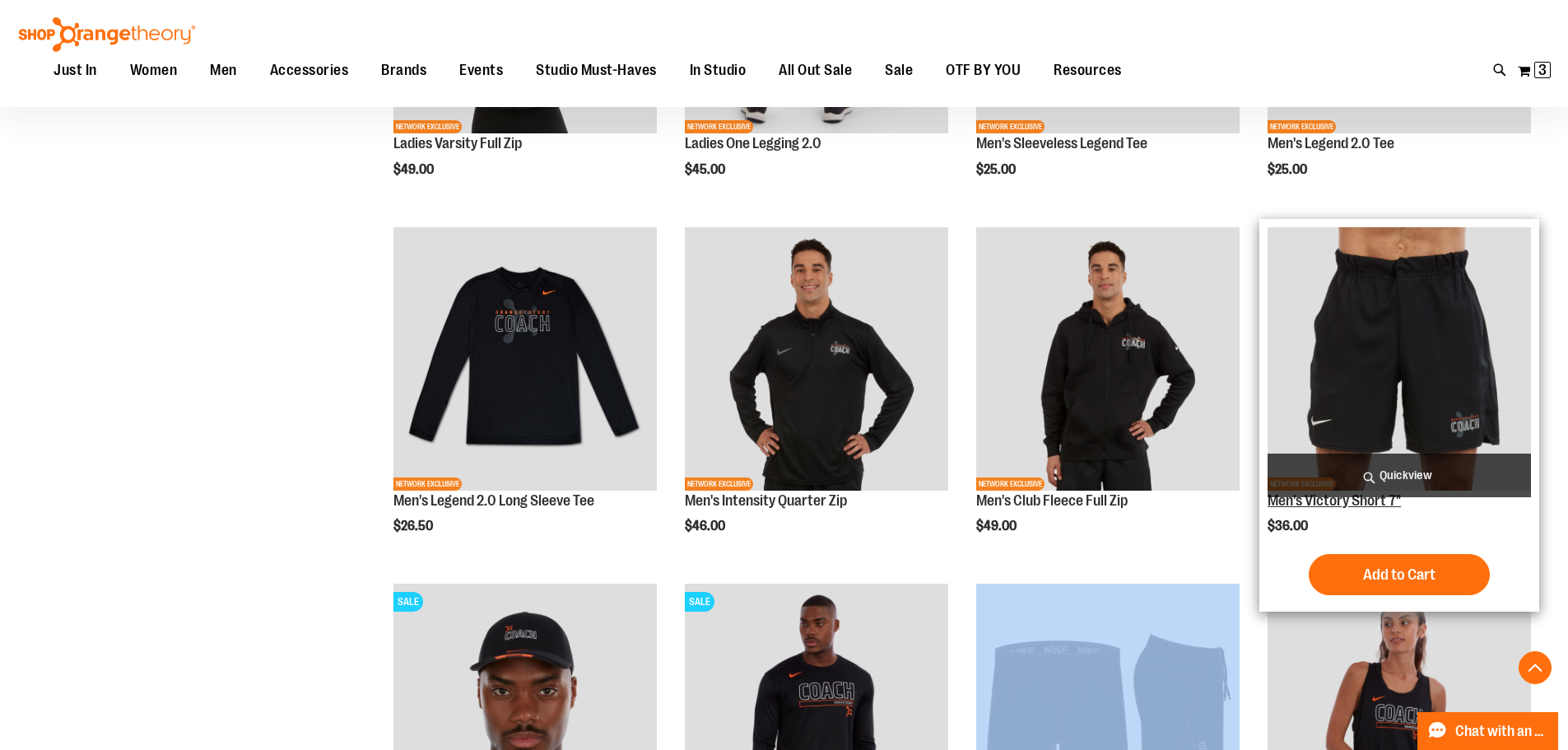 click on "Men's Victory Short 7"" at bounding box center (1334, 501) 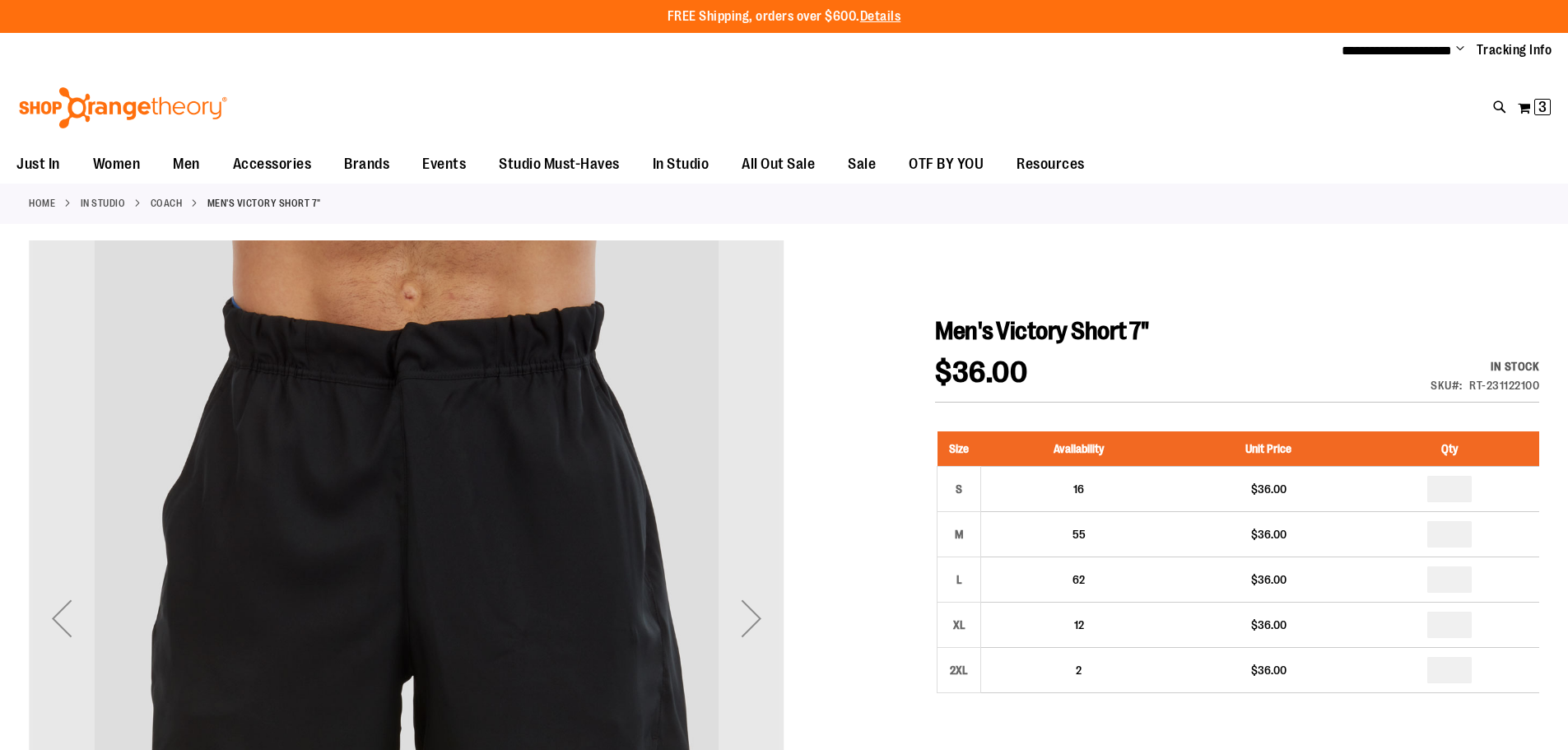 scroll, scrollTop: 0, scrollLeft: 0, axis: both 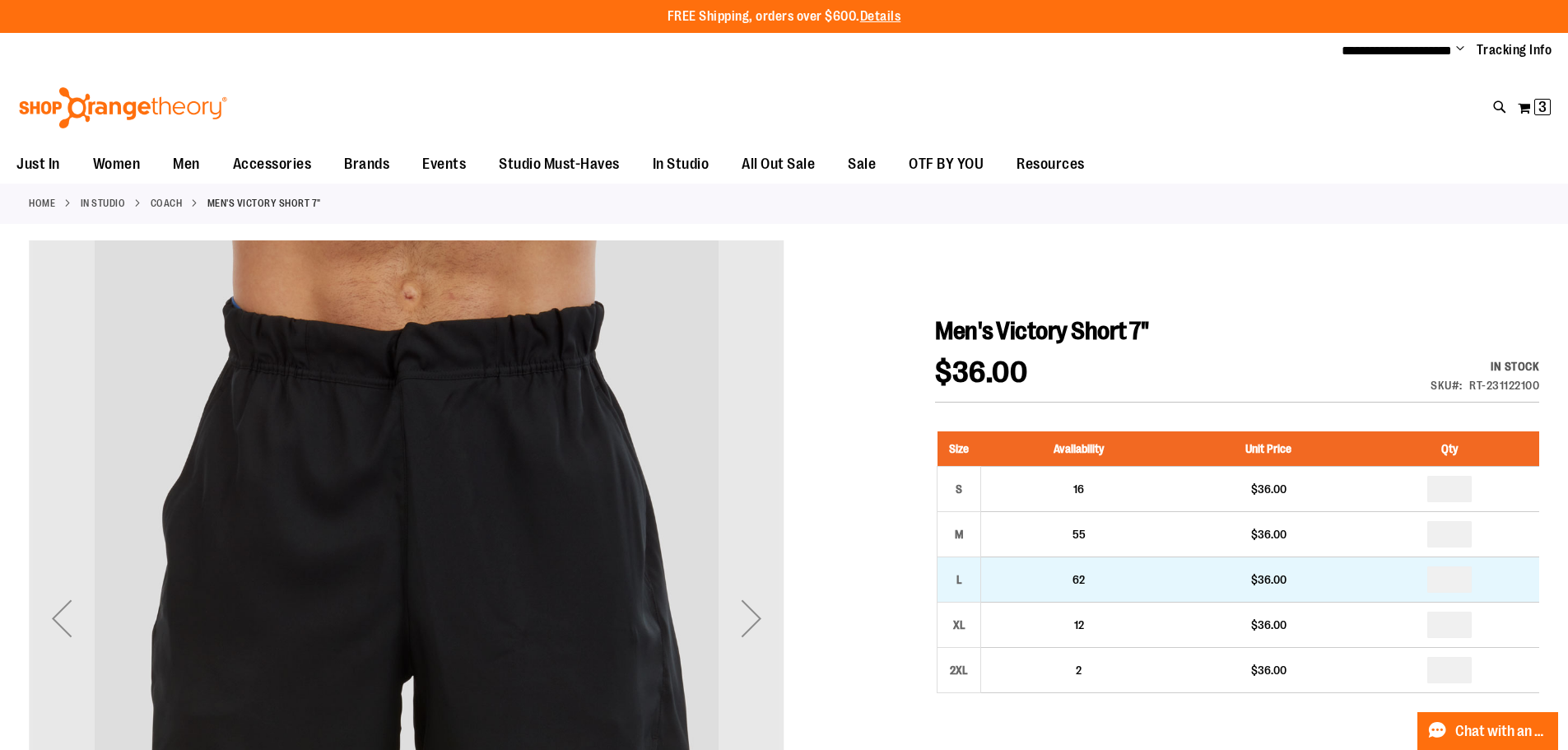 type on "**********" 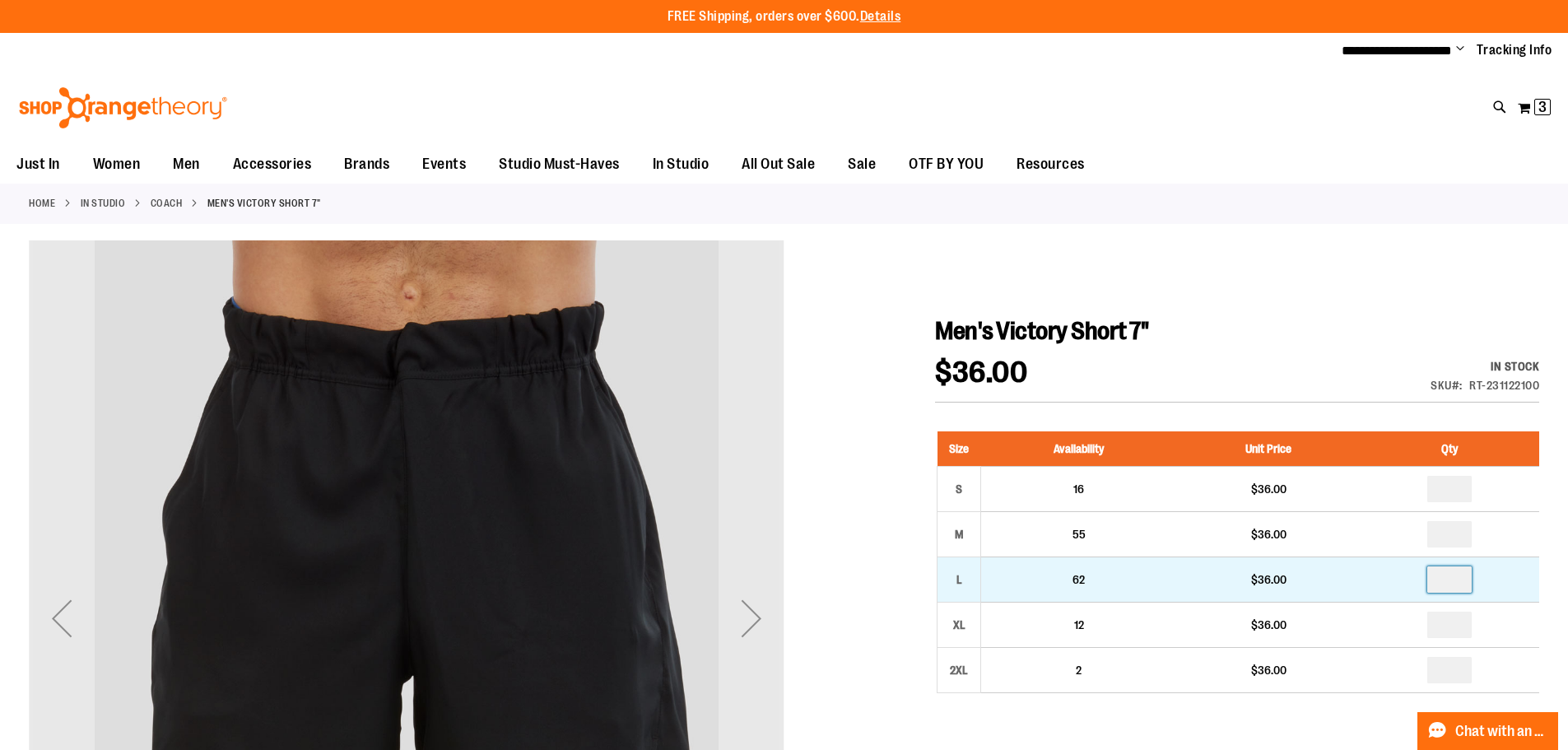 drag, startPoint x: 1460, startPoint y: 583, endPoint x: 1434, endPoint y: 587, distance: 26.30589 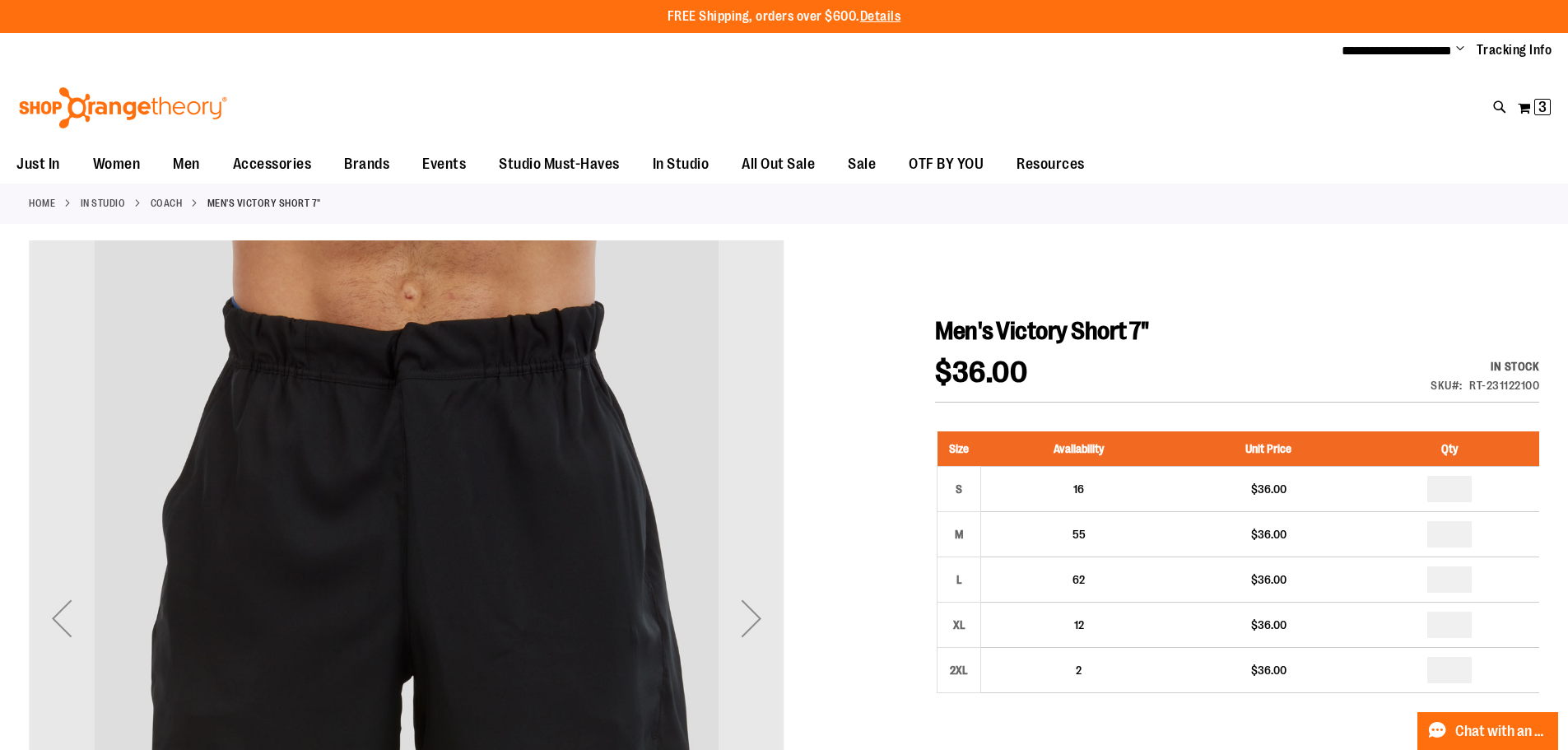click on "Men's Victory Short 7"" at bounding box center (1237, 331) 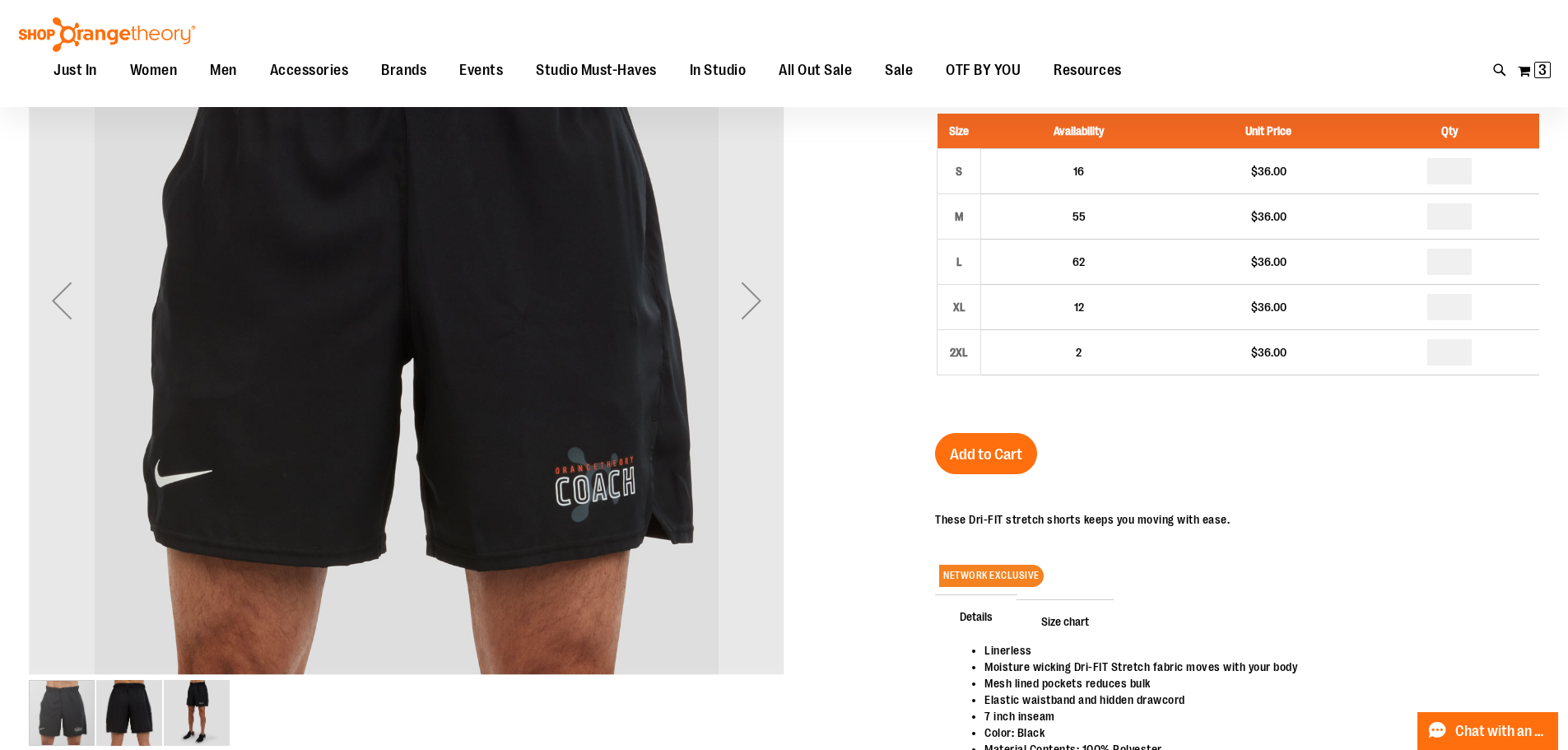 scroll, scrollTop: 328, scrollLeft: 0, axis: vertical 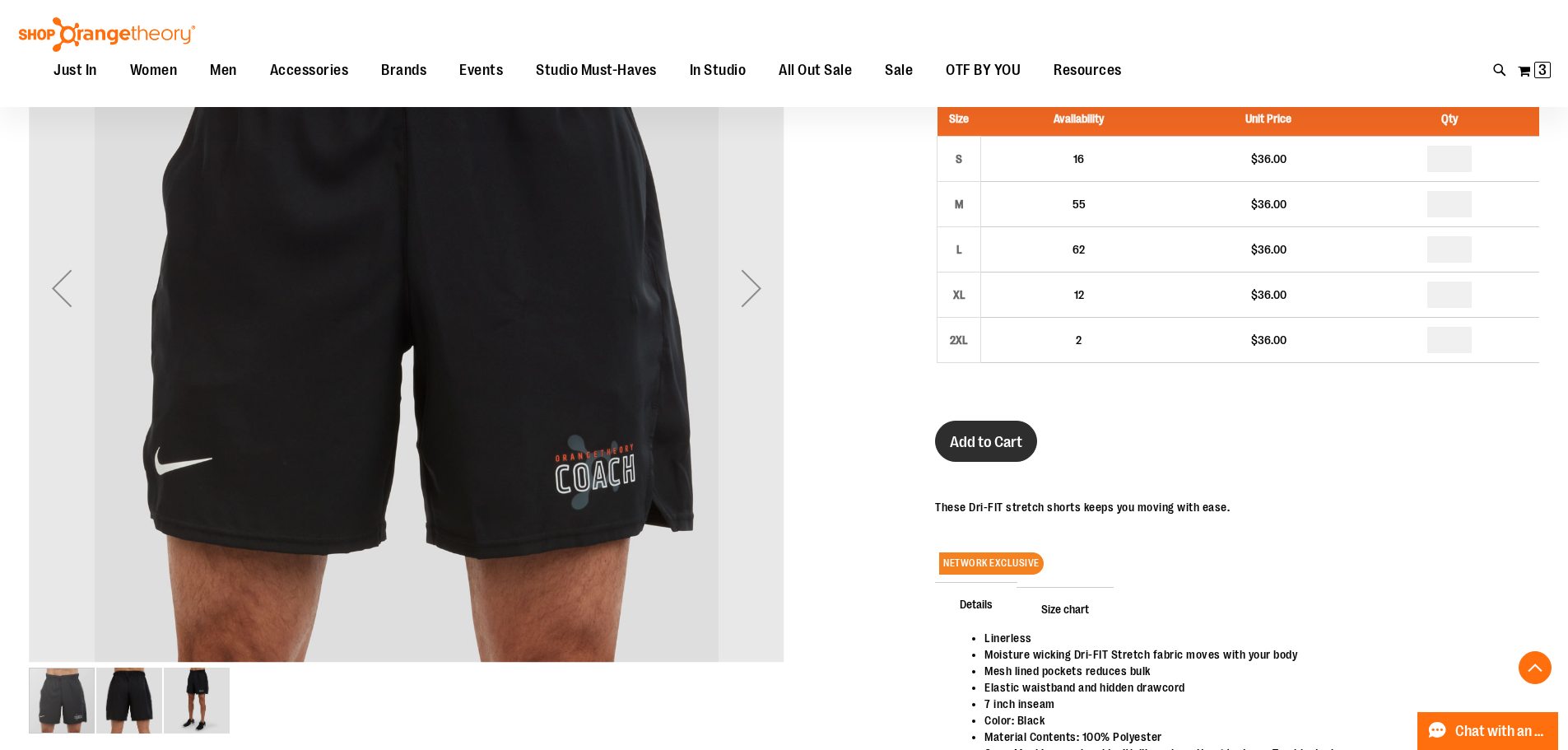 click on "Add to Cart" at bounding box center [986, 442] 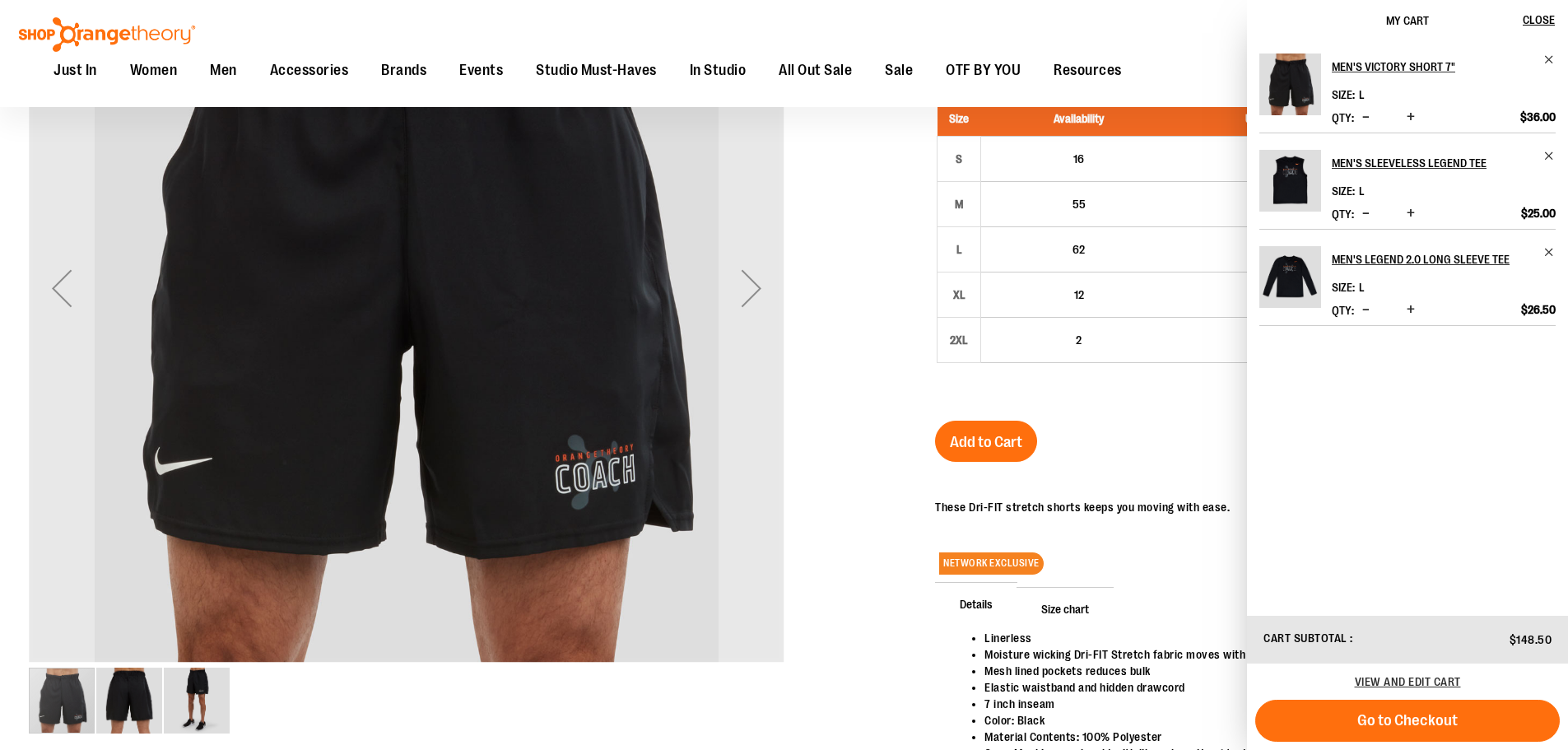 click at bounding box center [784, 385] 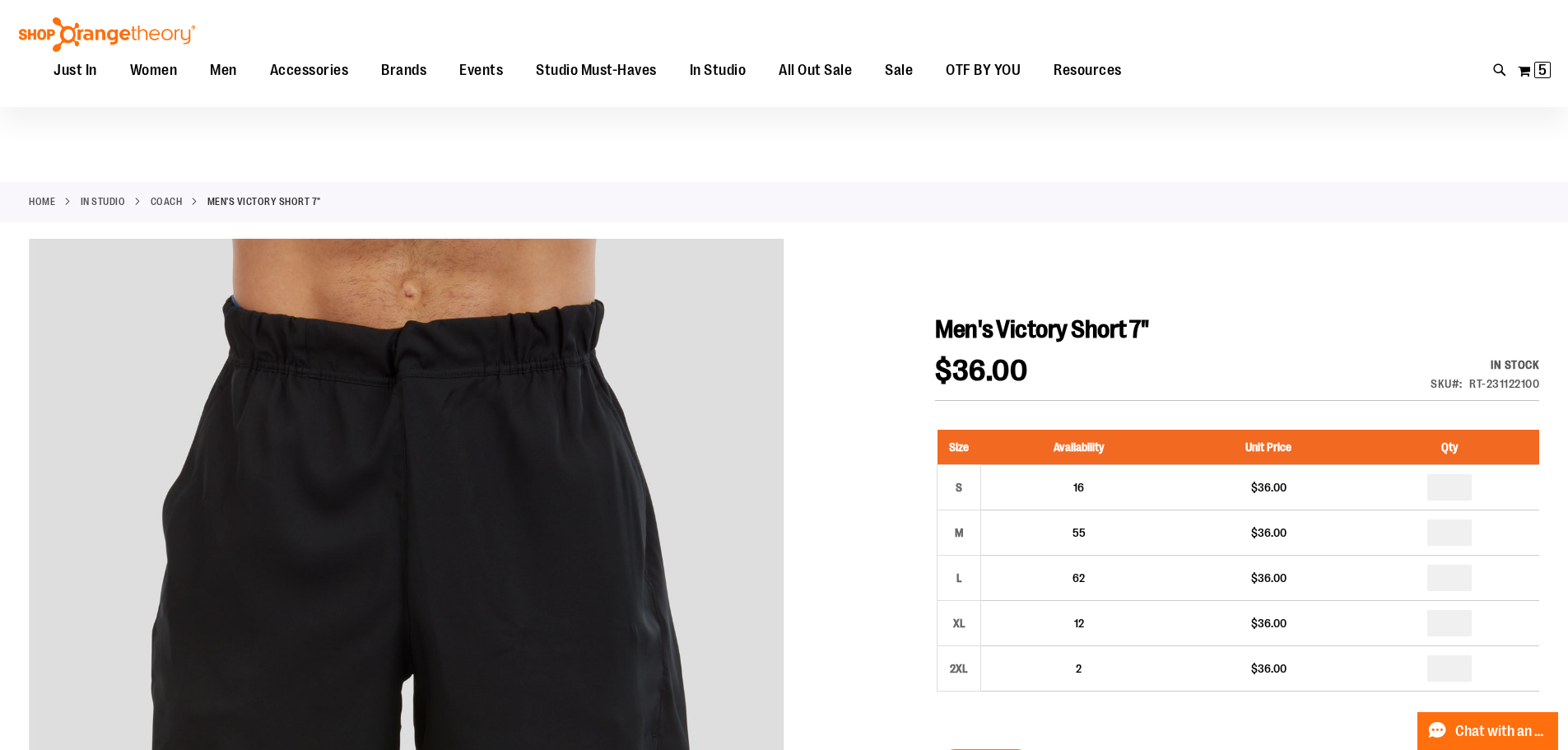 scroll, scrollTop: 328, scrollLeft: 0, axis: vertical 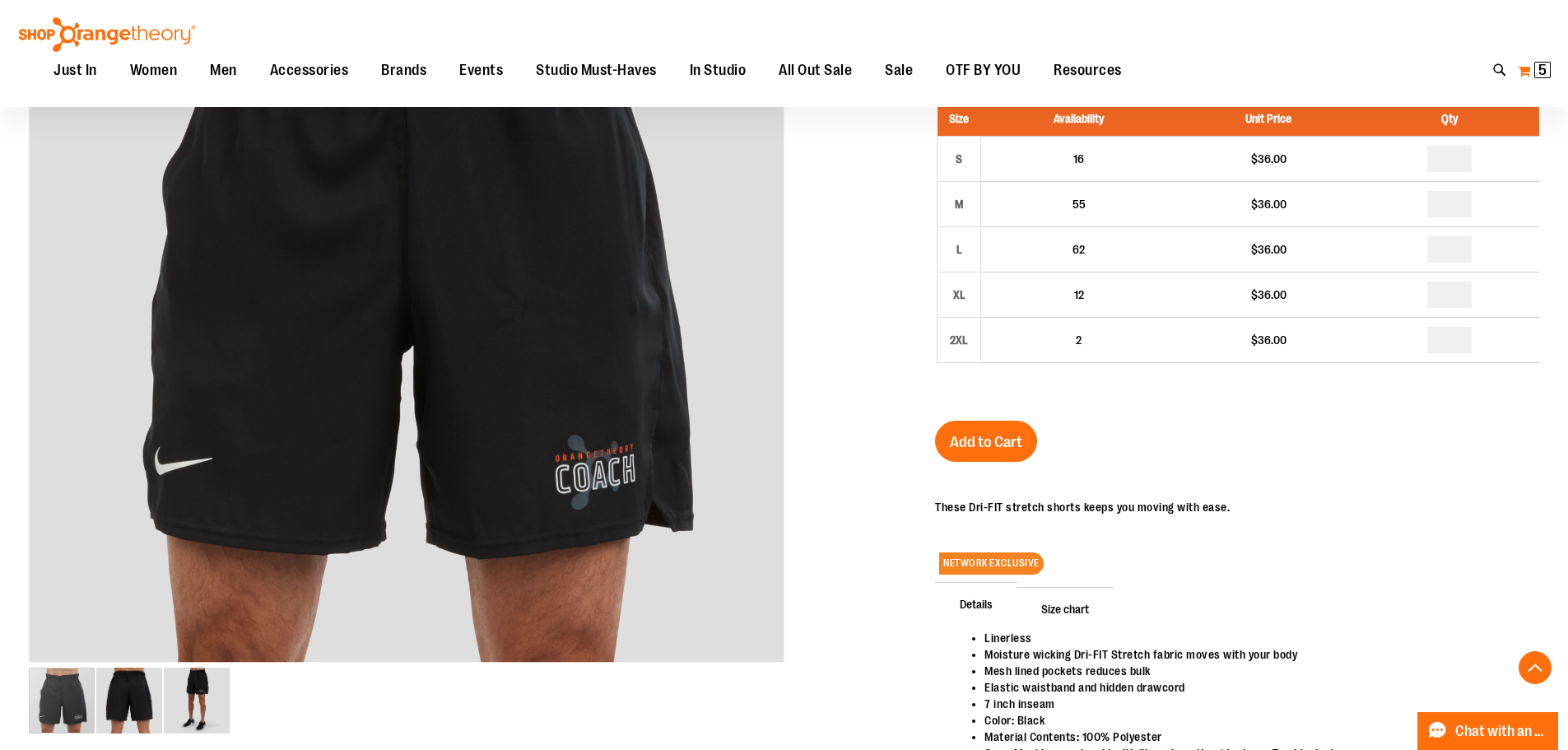 click on "My Cart
5
5
items" at bounding box center (1534, 71) 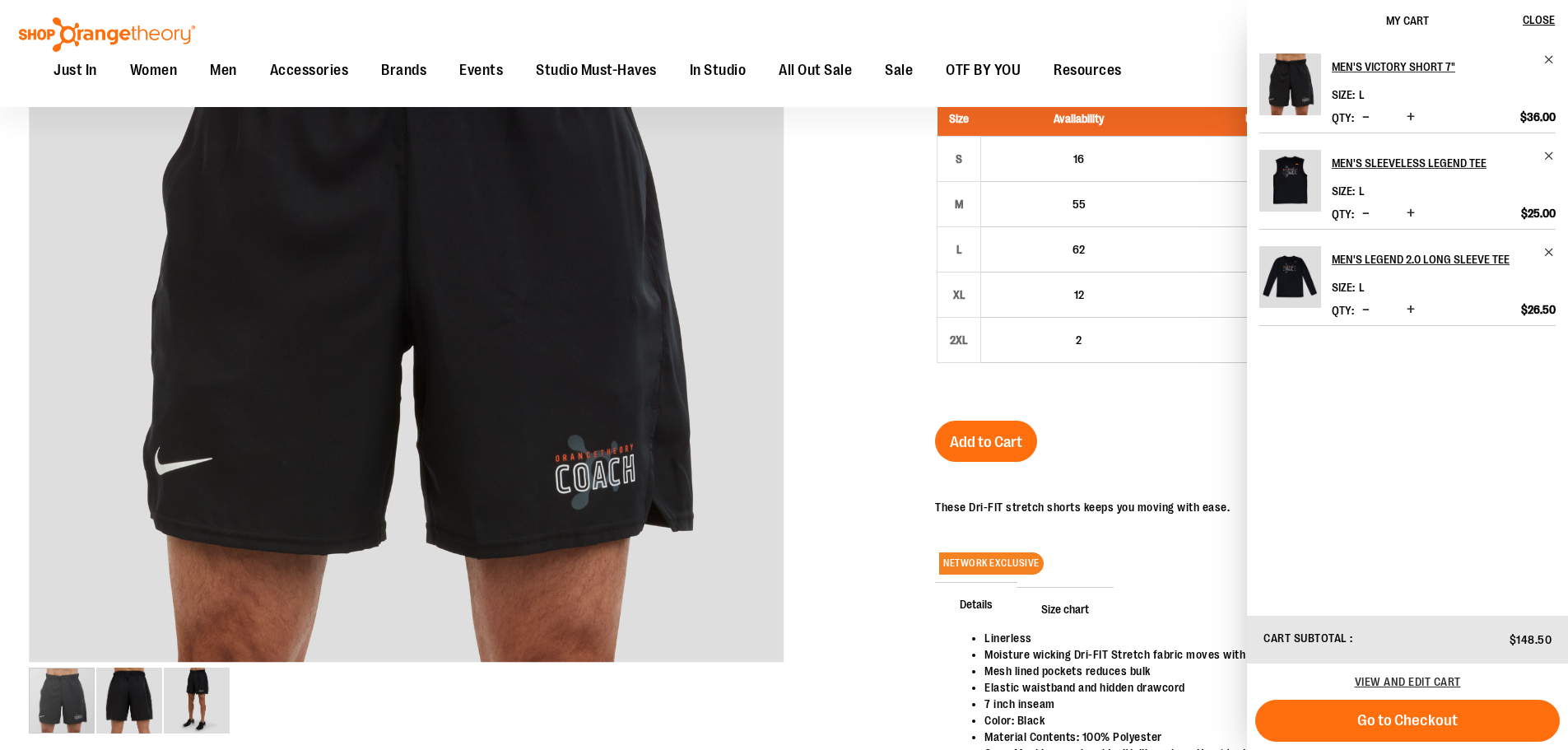 click on "Men's Victory Short 7"
$36.00
In stock
Only  %1  left
SKU
RT-231122100
Size
Availability
Unit Price
Qty
S
16
$36.00" at bounding box center [1237, 423] 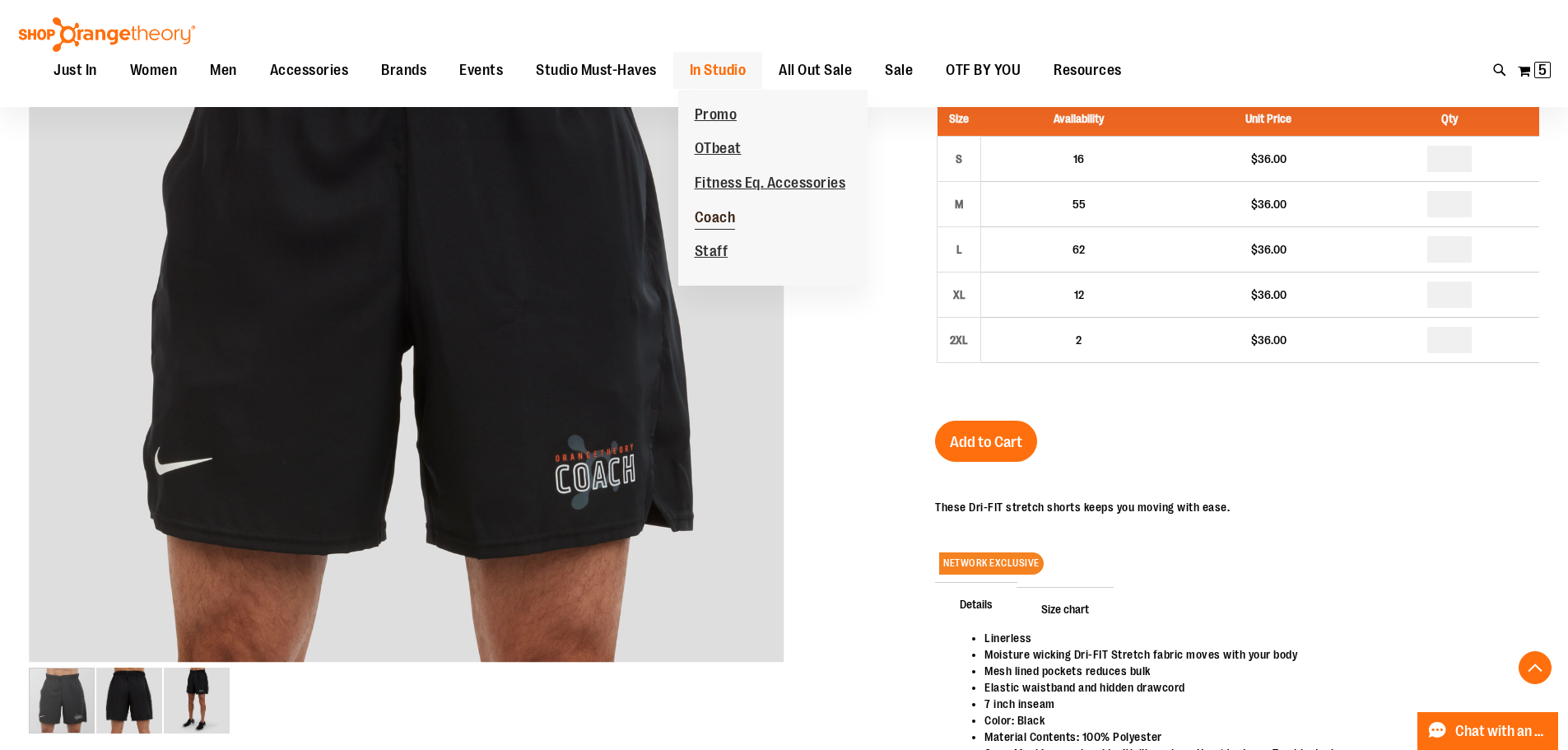 click on "Coach" at bounding box center [715, 219] 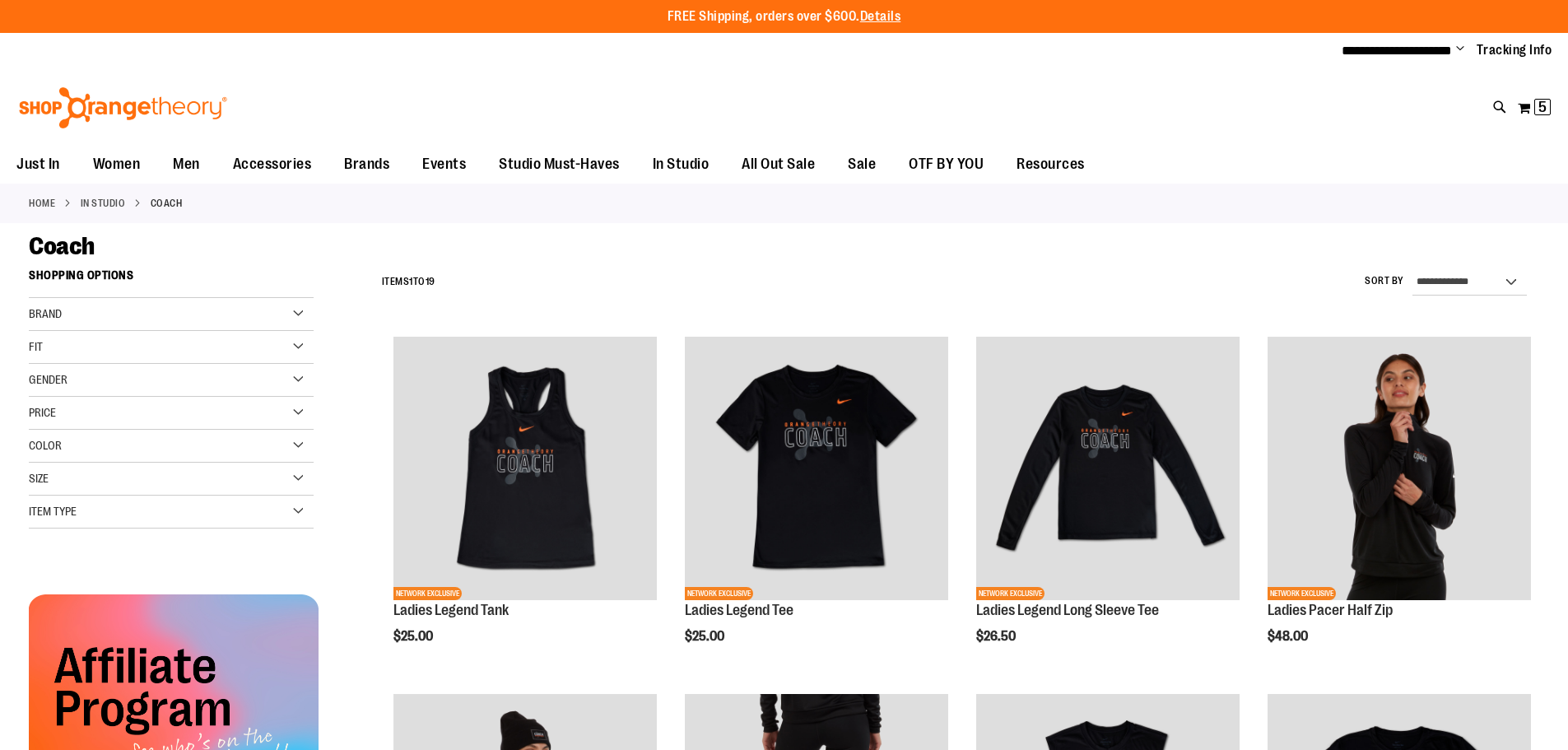 scroll, scrollTop: 0, scrollLeft: 0, axis: both 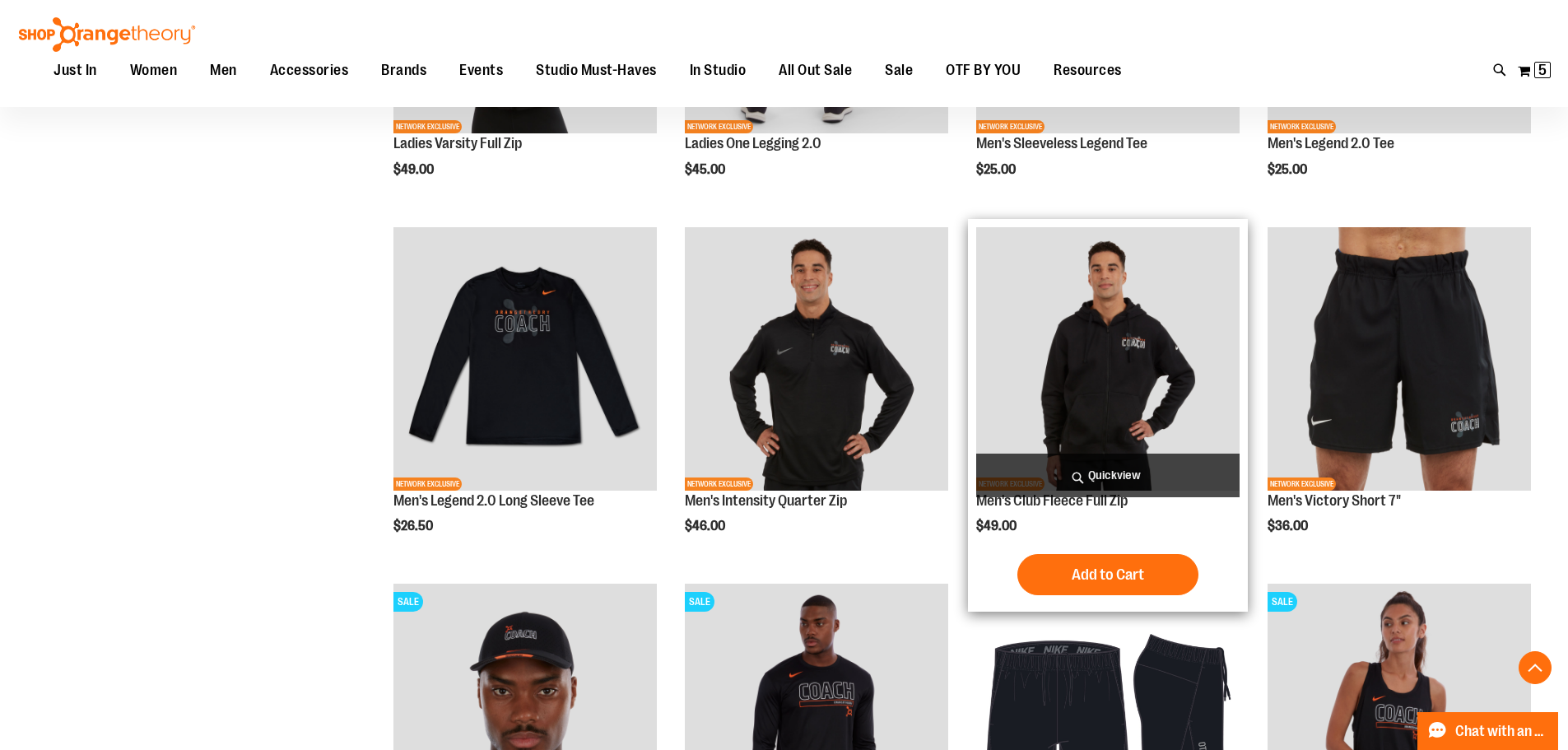 type on "**********" 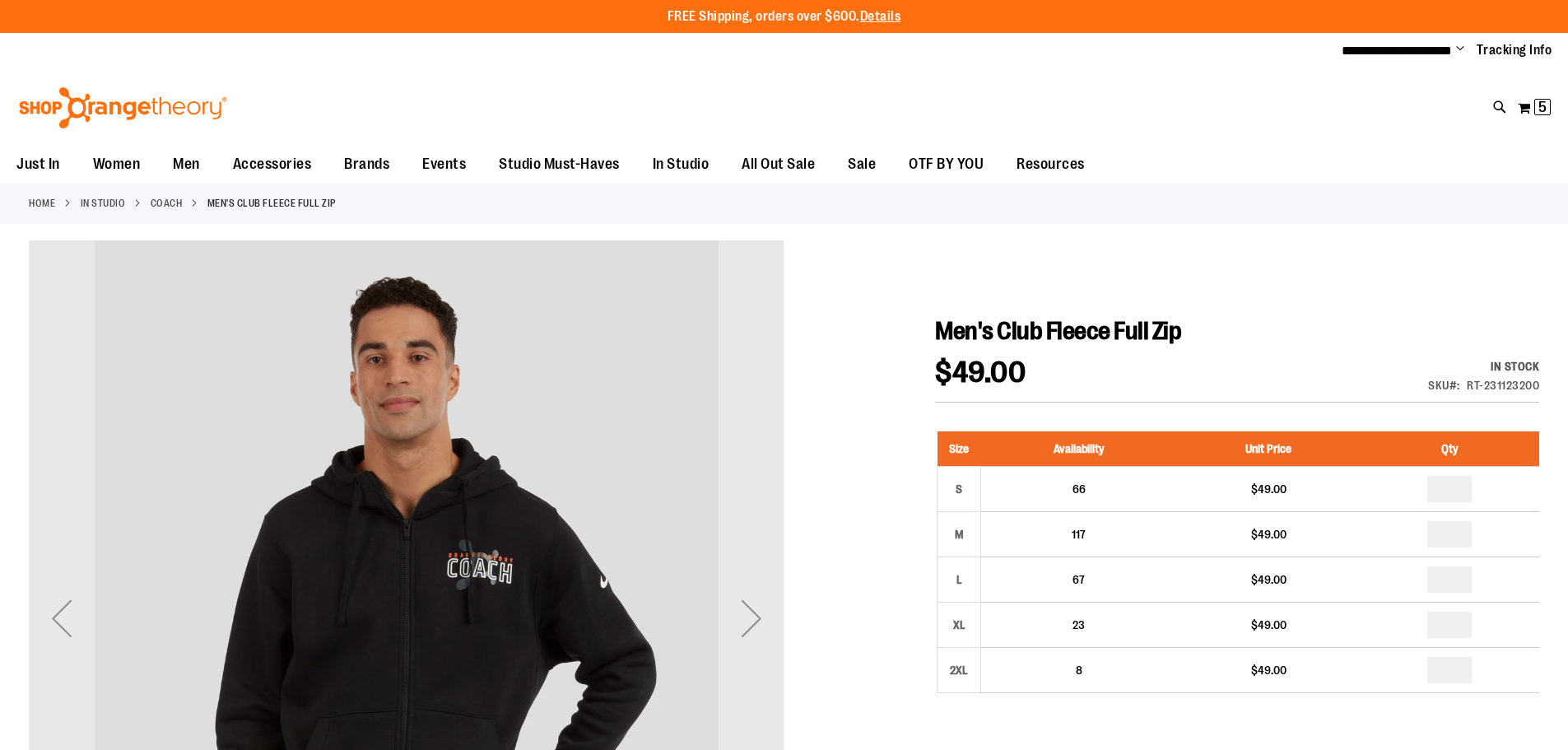 scroll, scrollTop: 0, scrollLeft: 0, axis: both 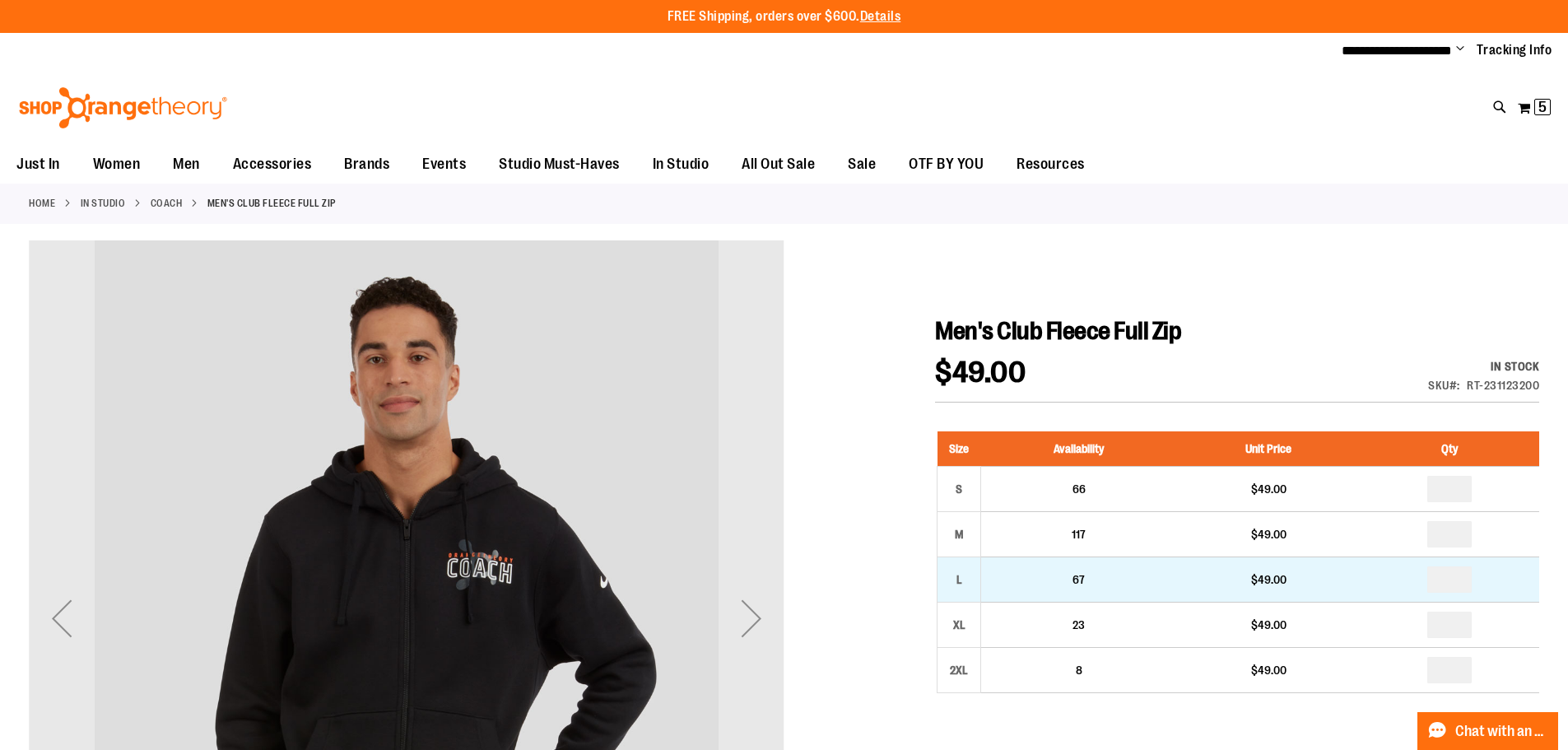type on "**********" 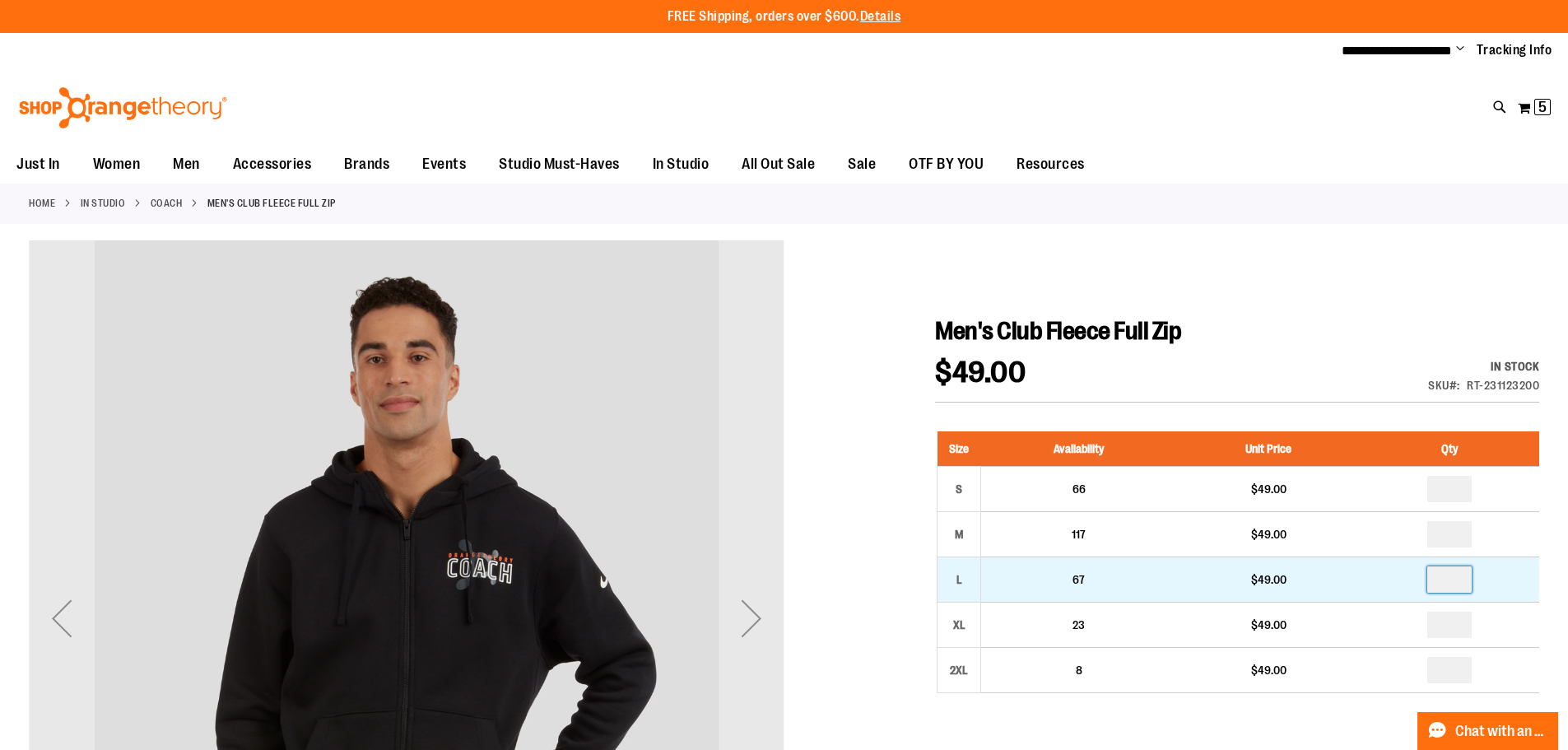 drag, startPoint x: 1458, startPoint y: 580, endPoint x: 1414, endPoint y: 582, distance: 44.04543 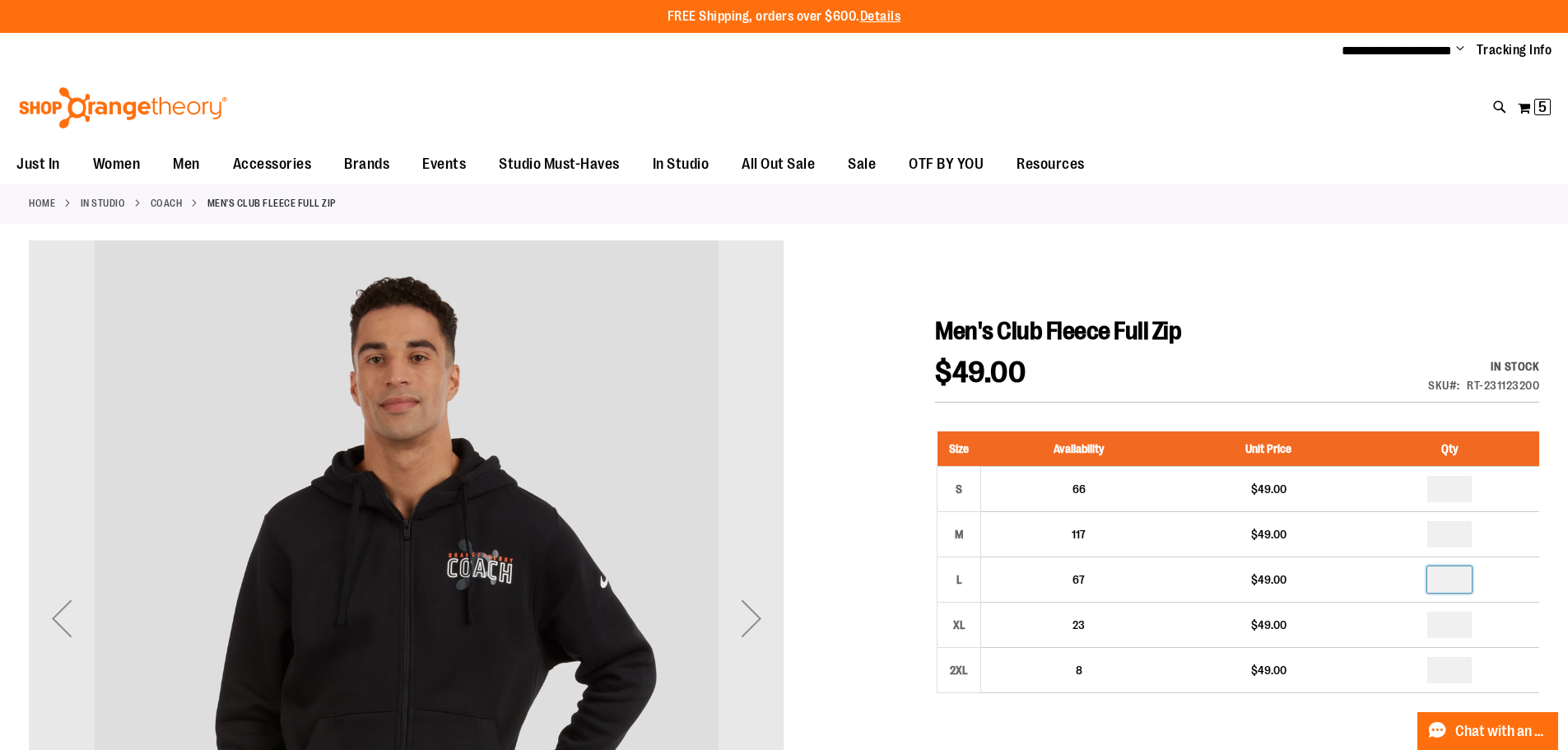 click at bounding box center (784, 711) 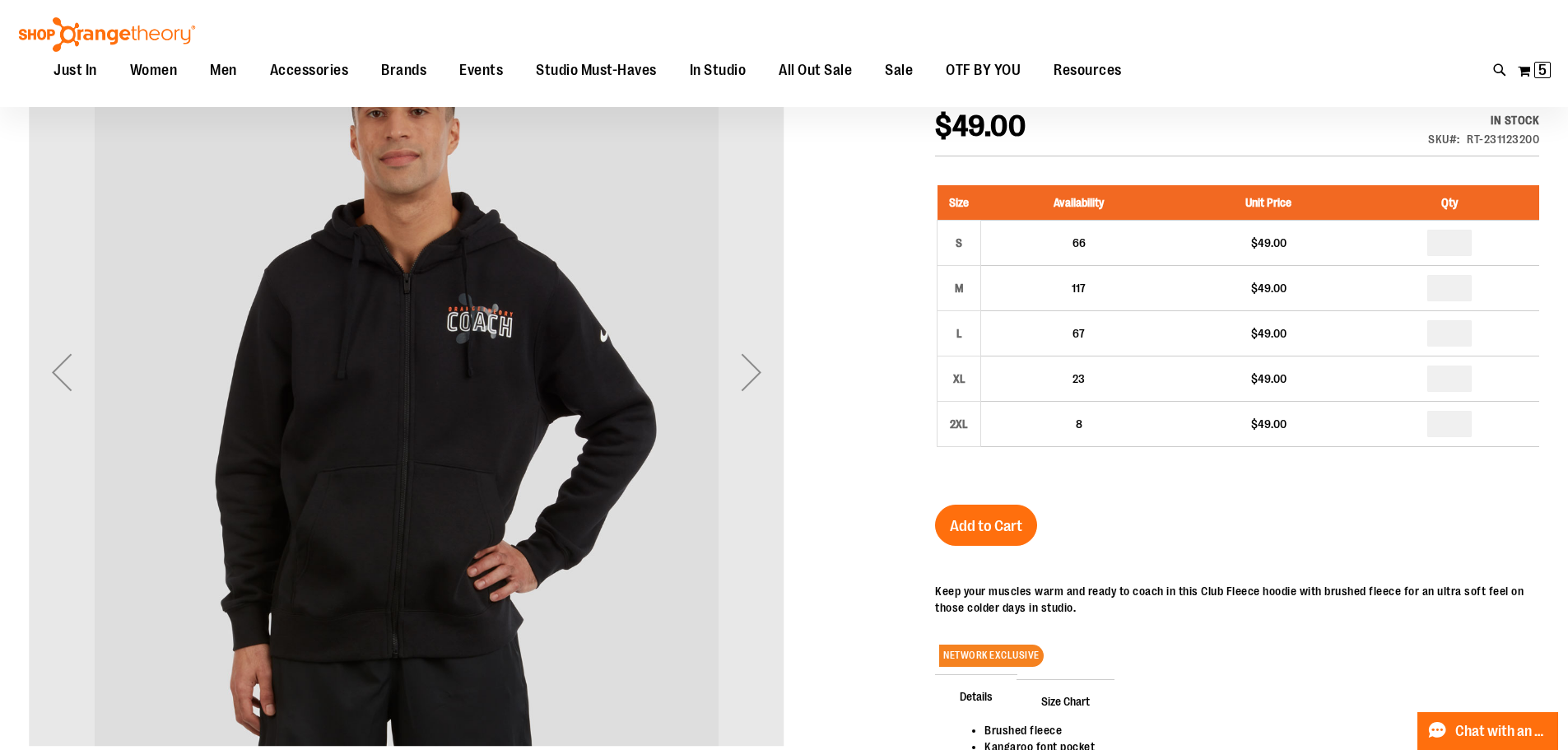 scroll, scrollTop: 246, scrollLeft: 0, axis: vertical 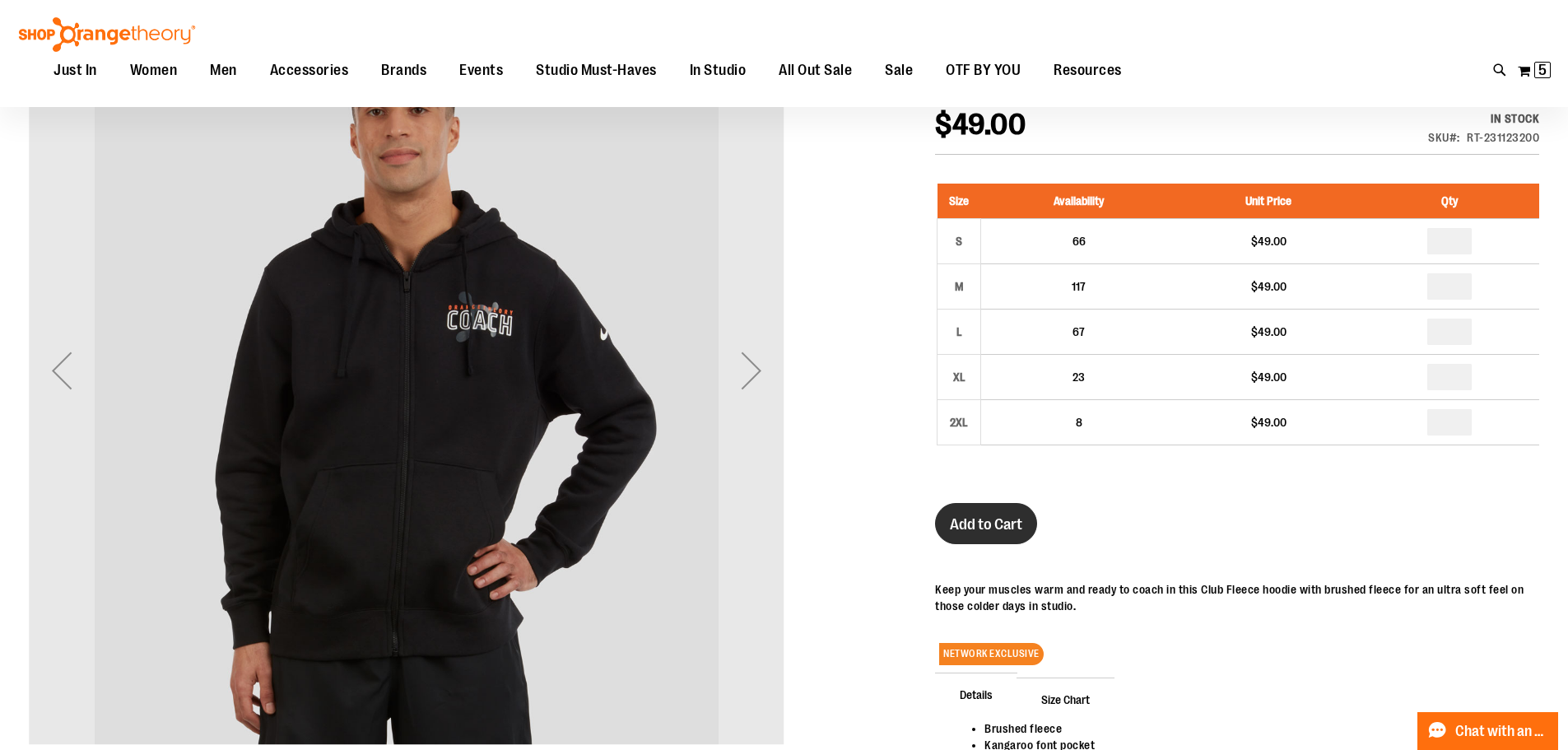 click on "Add to Cart" at bounding box center [986, 524] 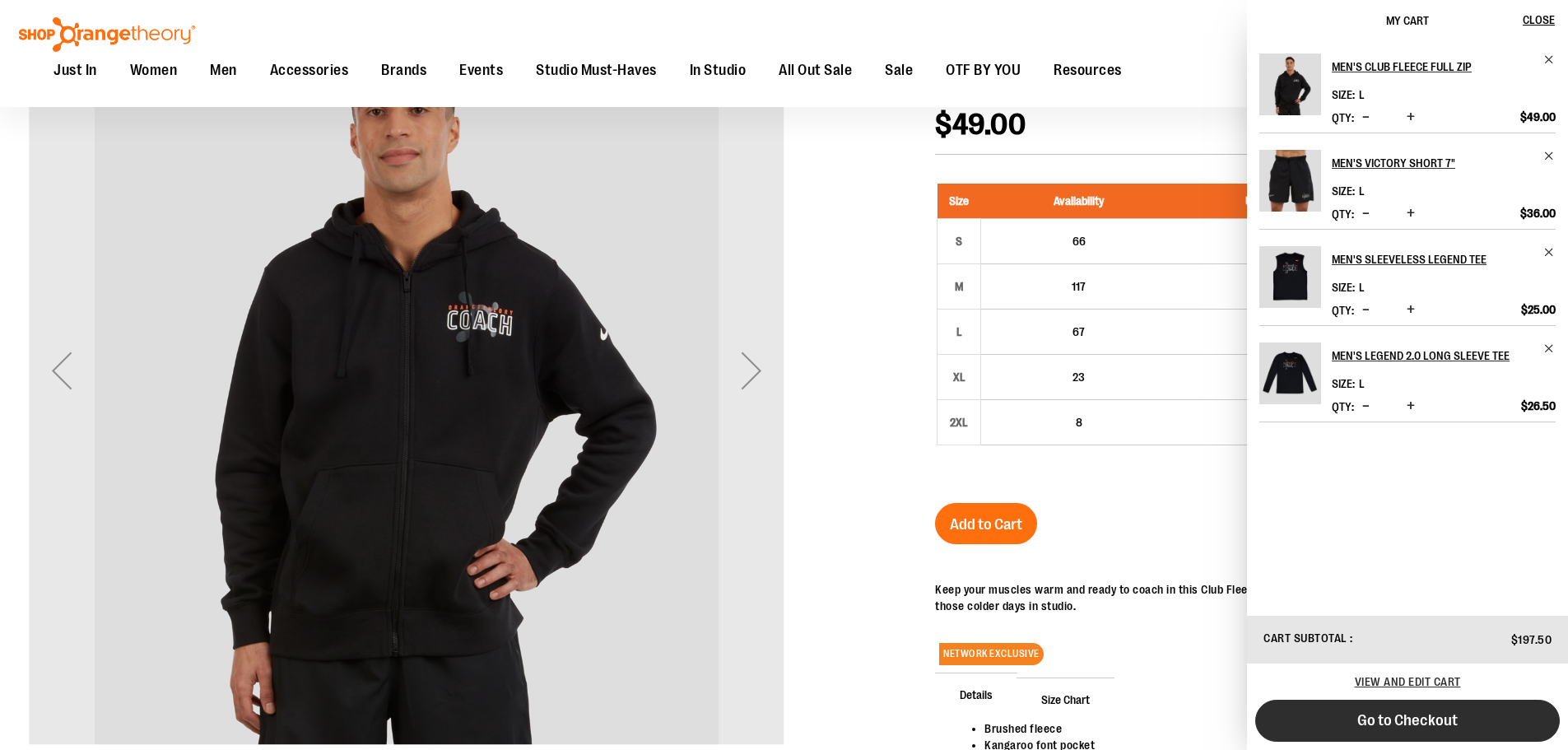 click on "Go to Checkout" at bounding box center [1407, 720] 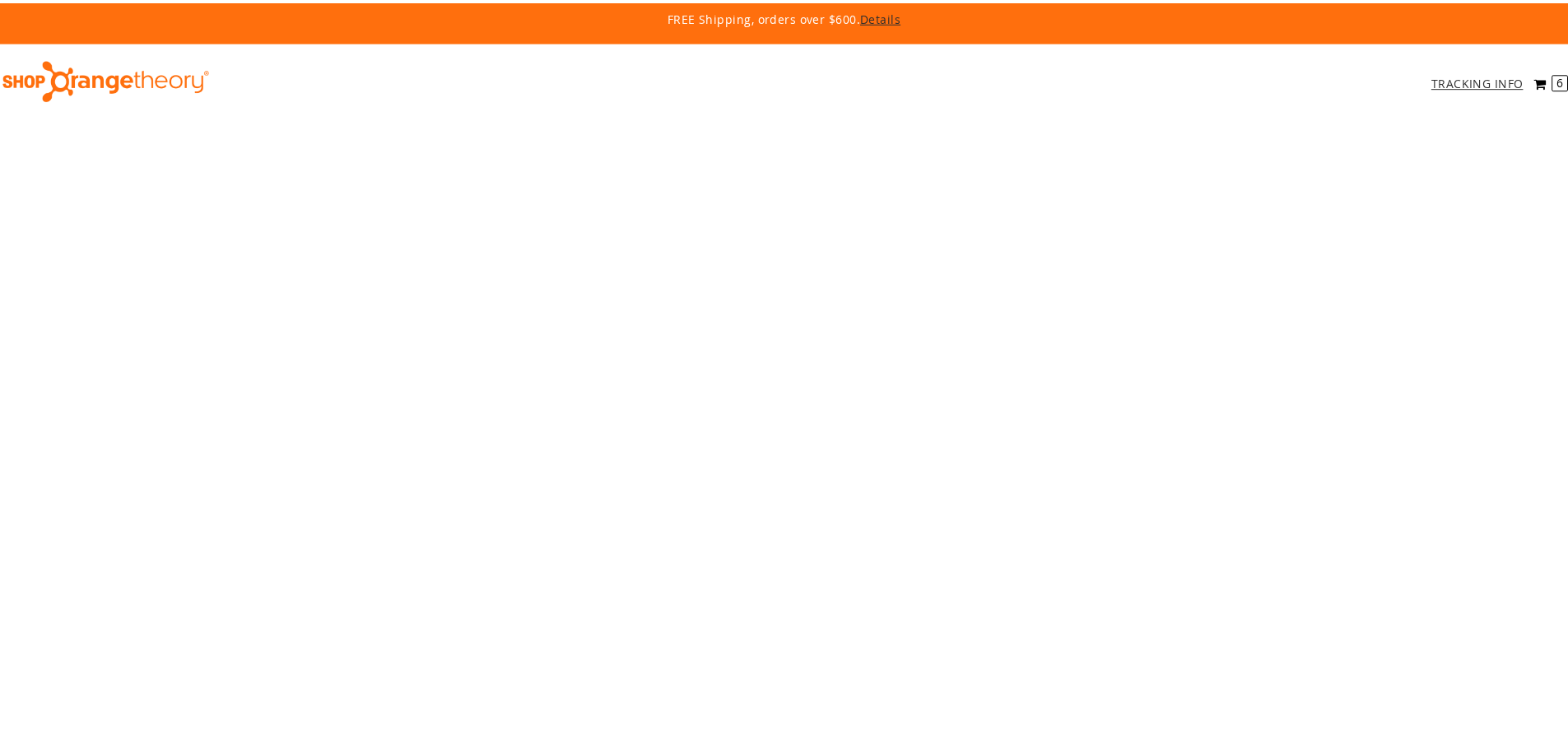 scroll, scrollTop: 0, scrollLeft: 0, axis: both 